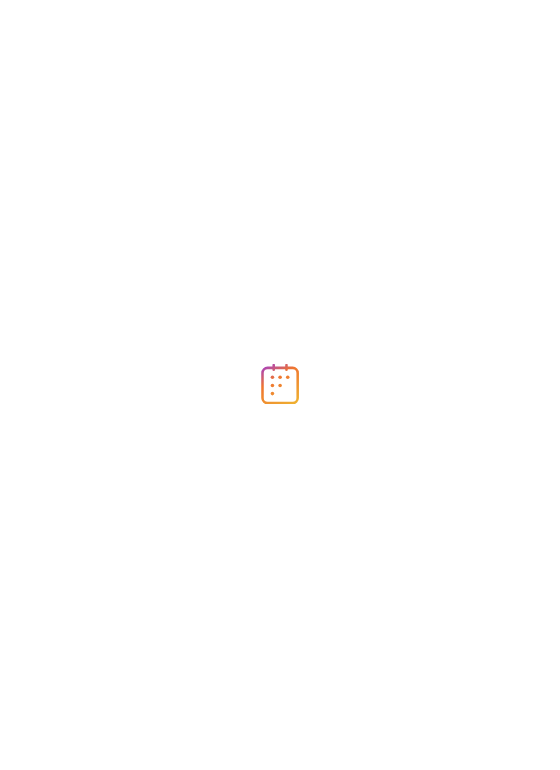scroll, scrollTop: 0, scrollLeft: 0, axis: both 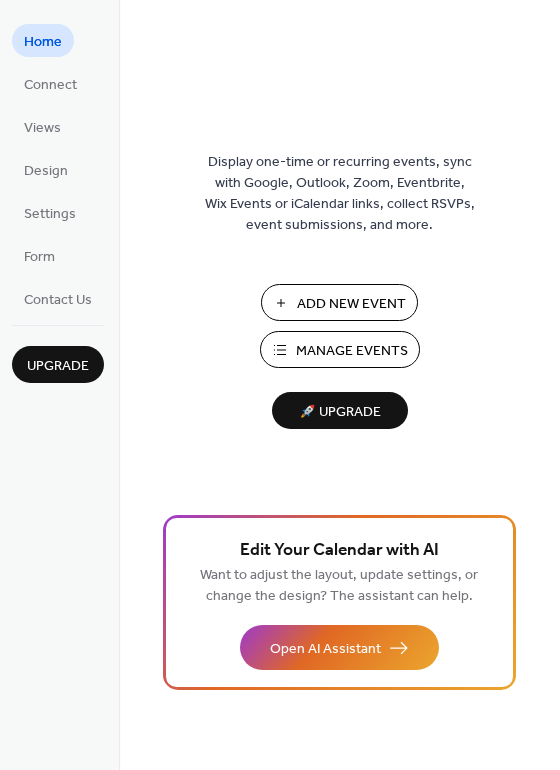 click on "Add New Event" at bounding box center [351, 304] 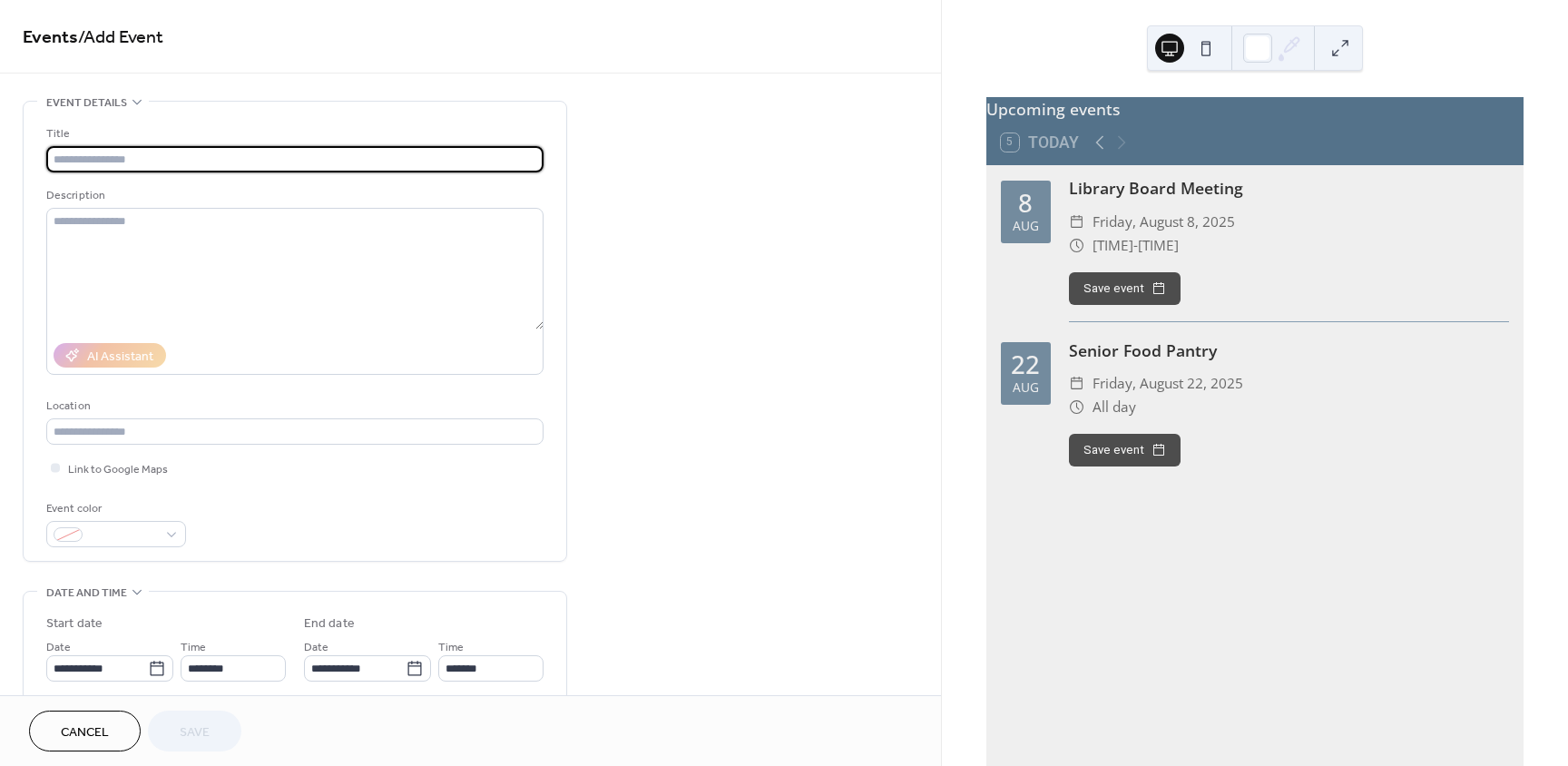 scroll, scrollTop: 0, scrollLeft: 0, axis: both 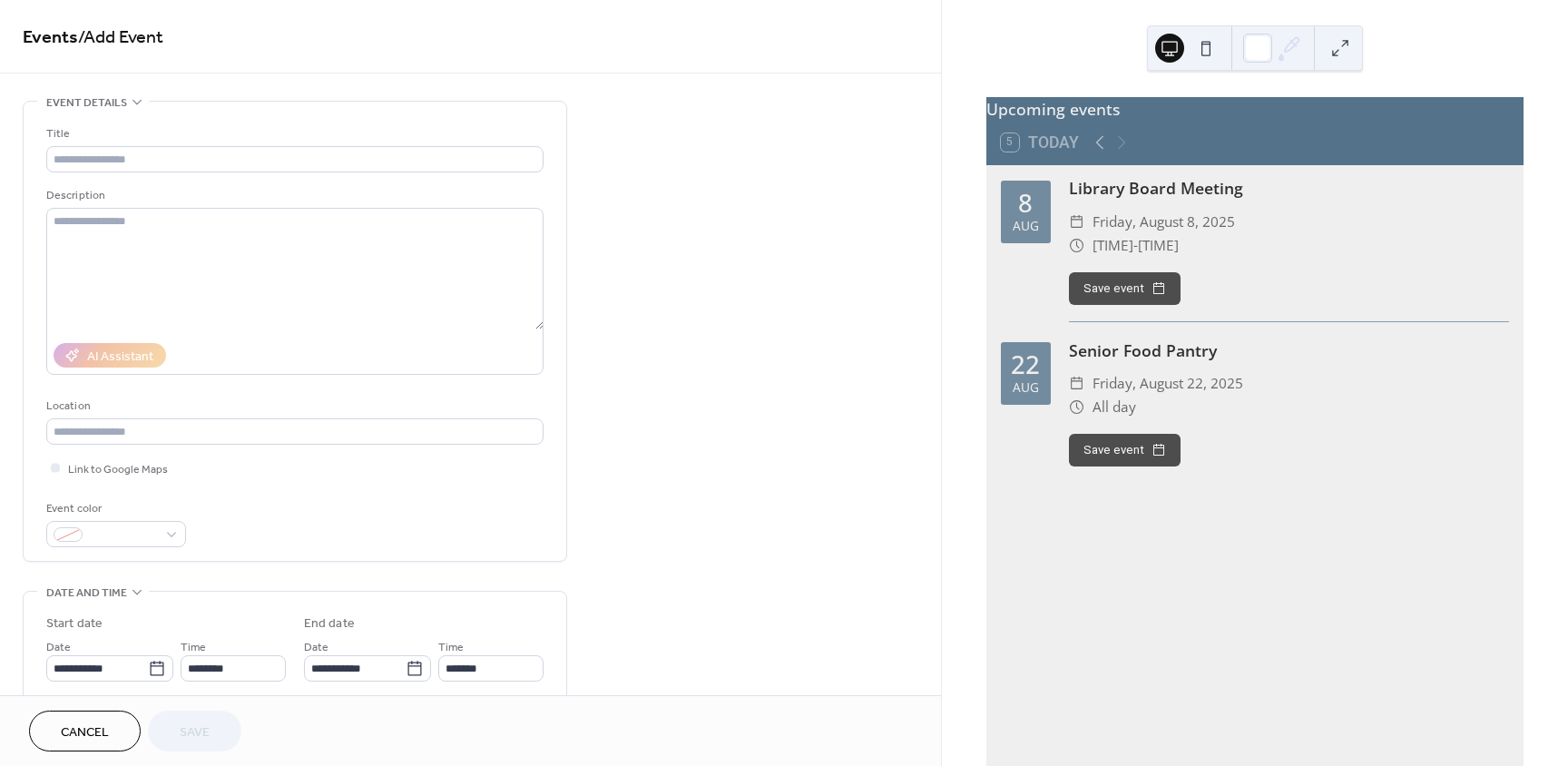 click on "[DATE]" at bounding box center (1025, 211) 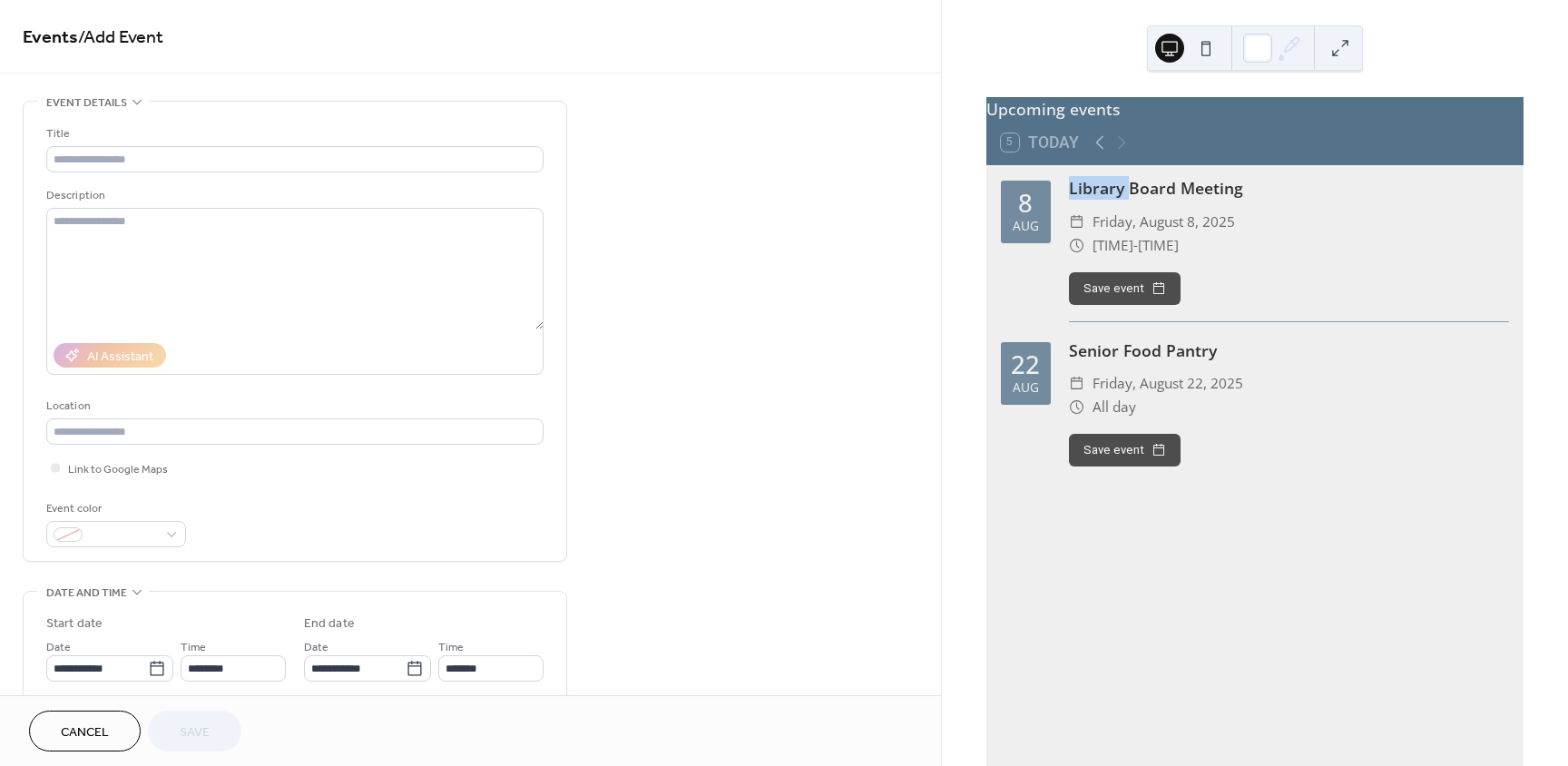 click on "Library Board Meeting" at bounding box center [1289, 188] 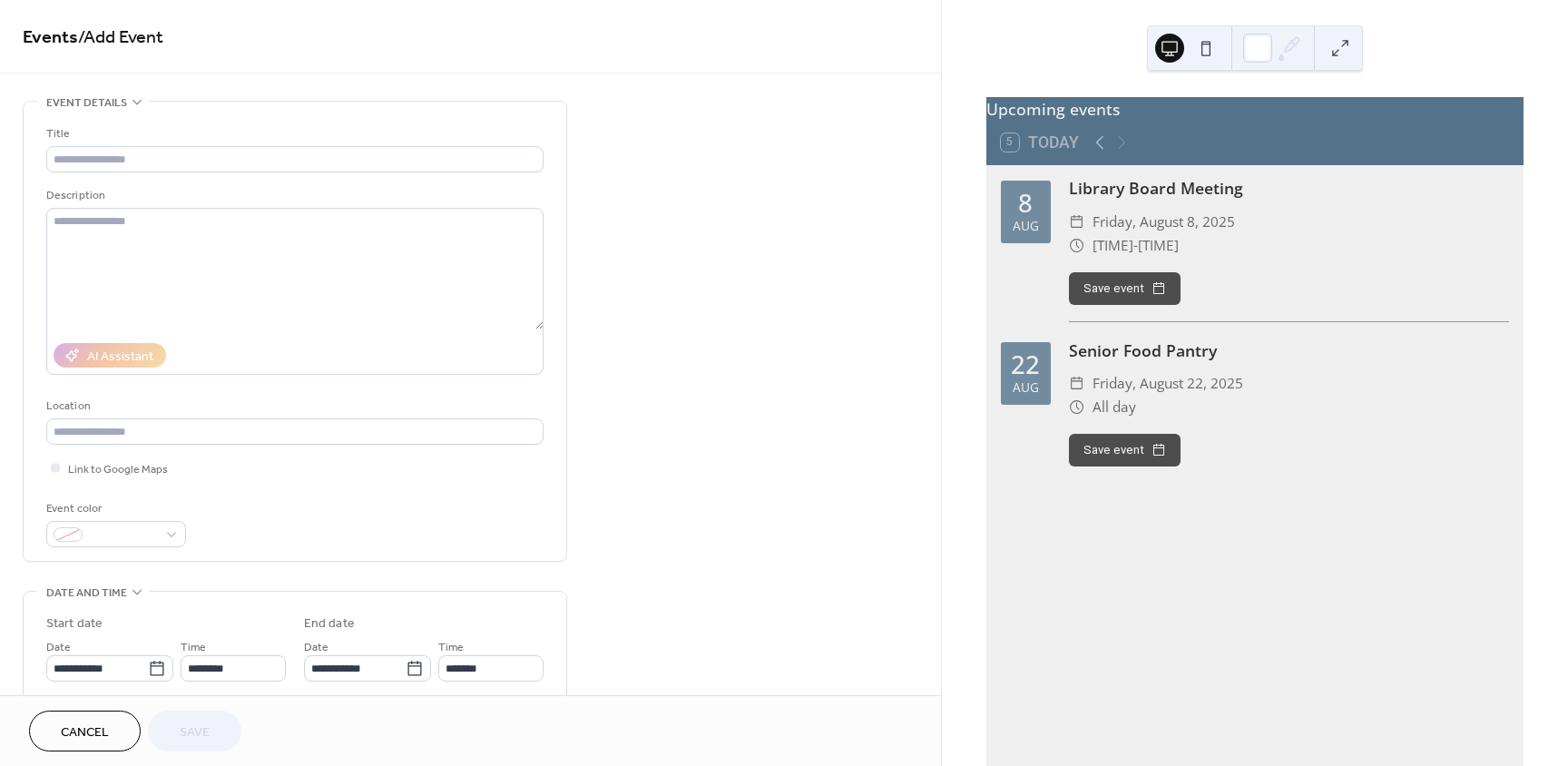 click on "Friday, August 8, 2025" at bounding box center [1163, 222] 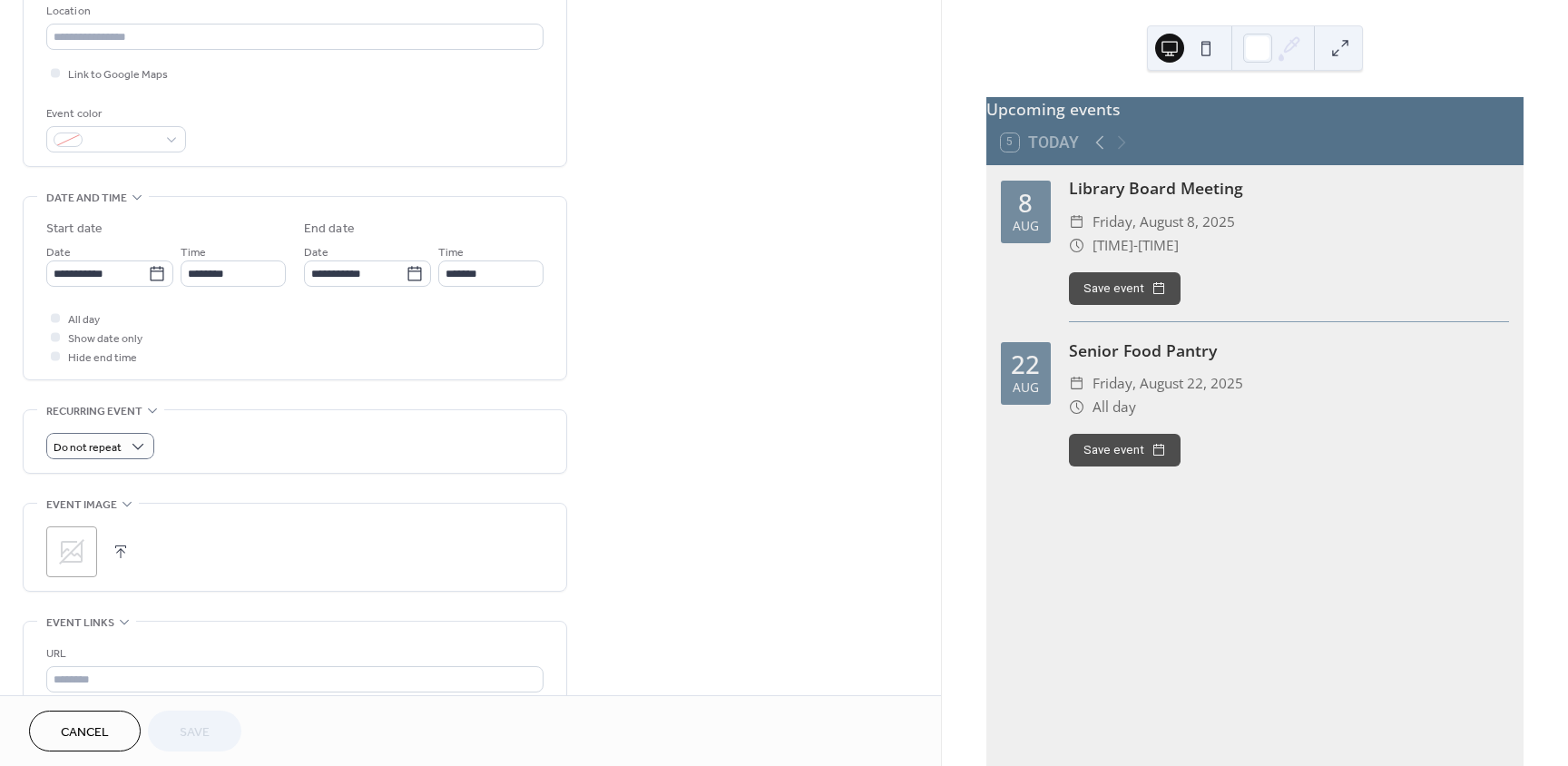 scroll, scrollTop: 91, scrollLeft: 0, axis: vertical 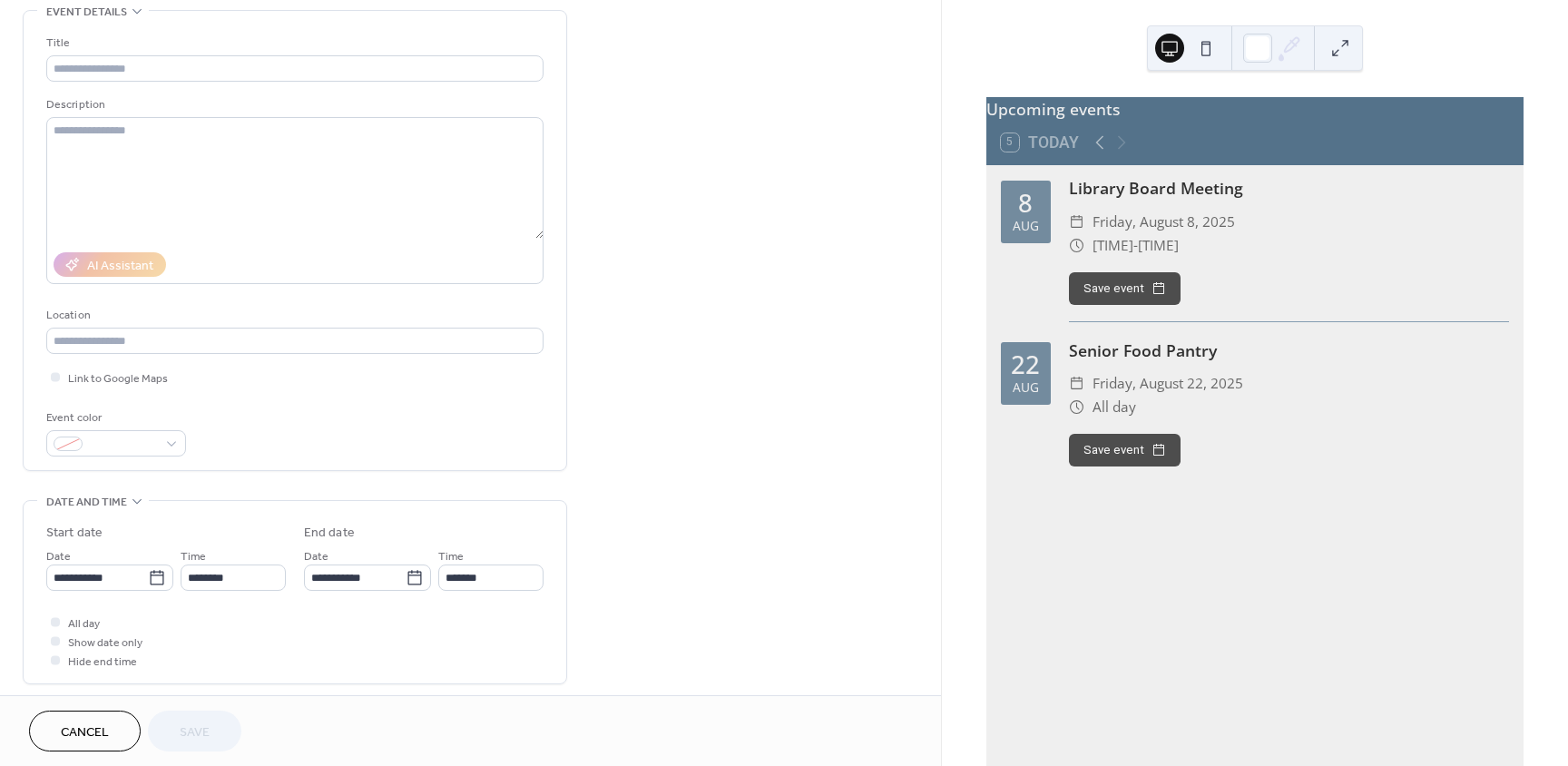 click on "Cancel" at bounding box center (84, 732) 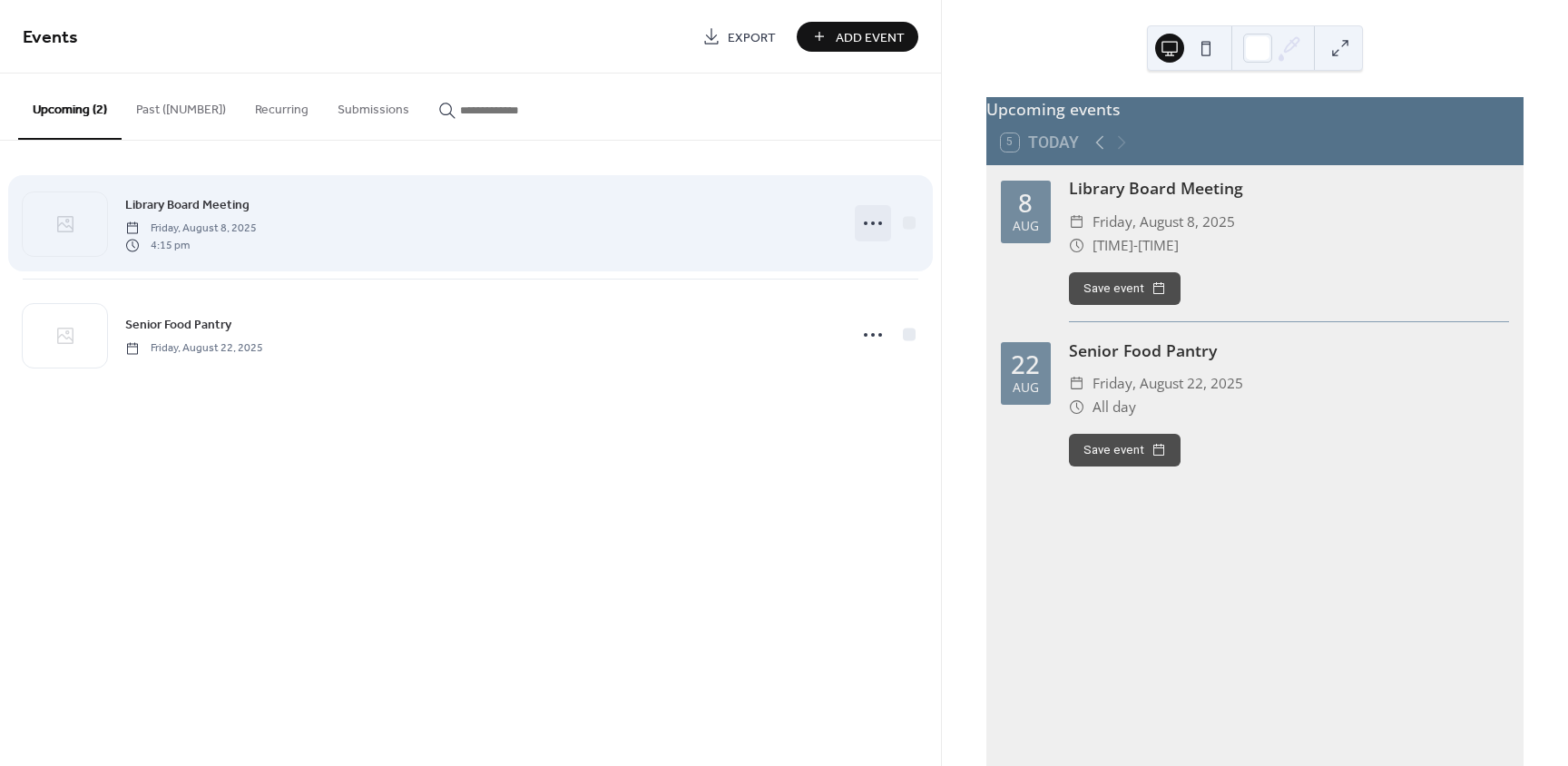 click 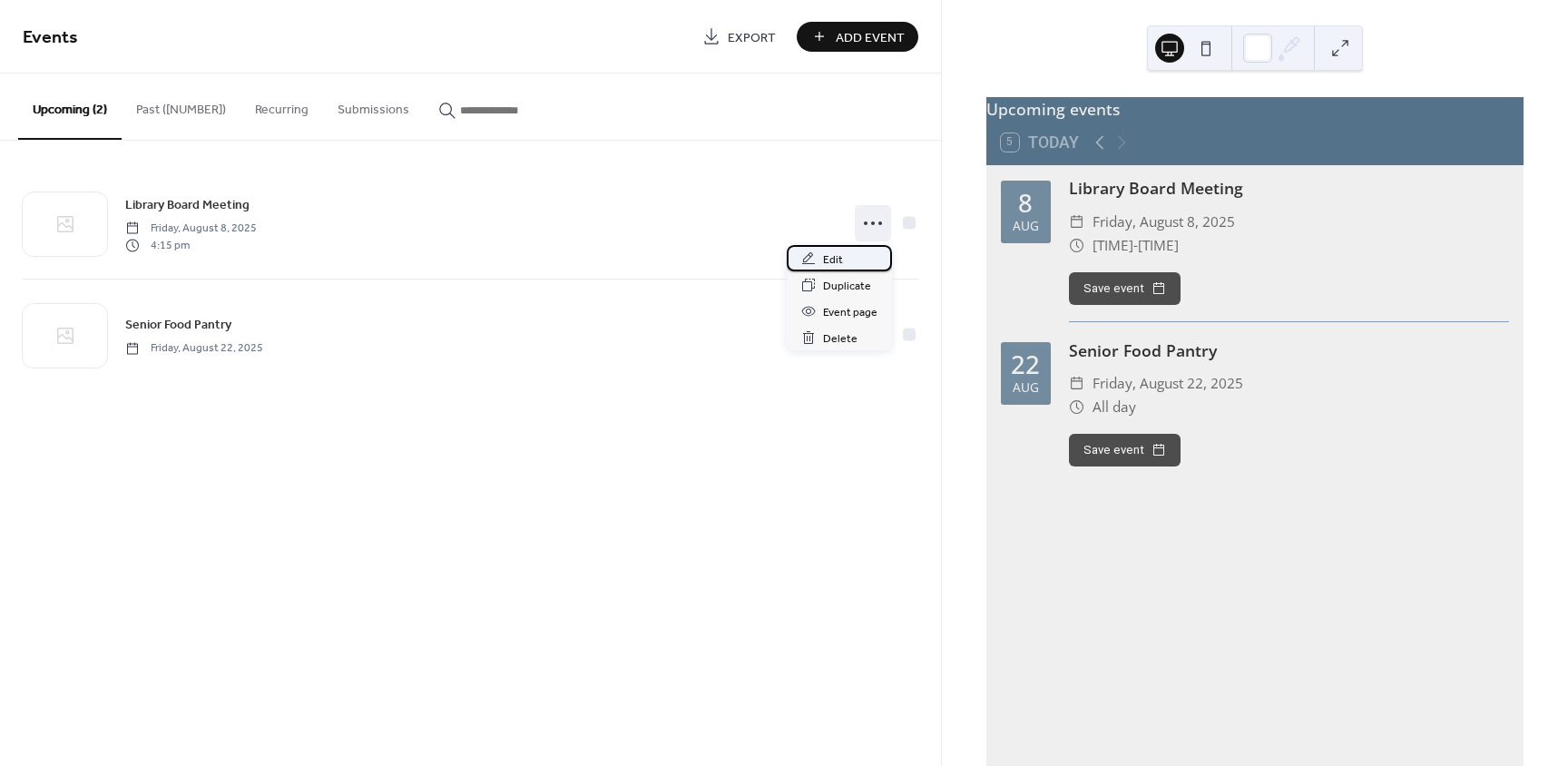 click on "Edit" at bounding box center [833, 260] 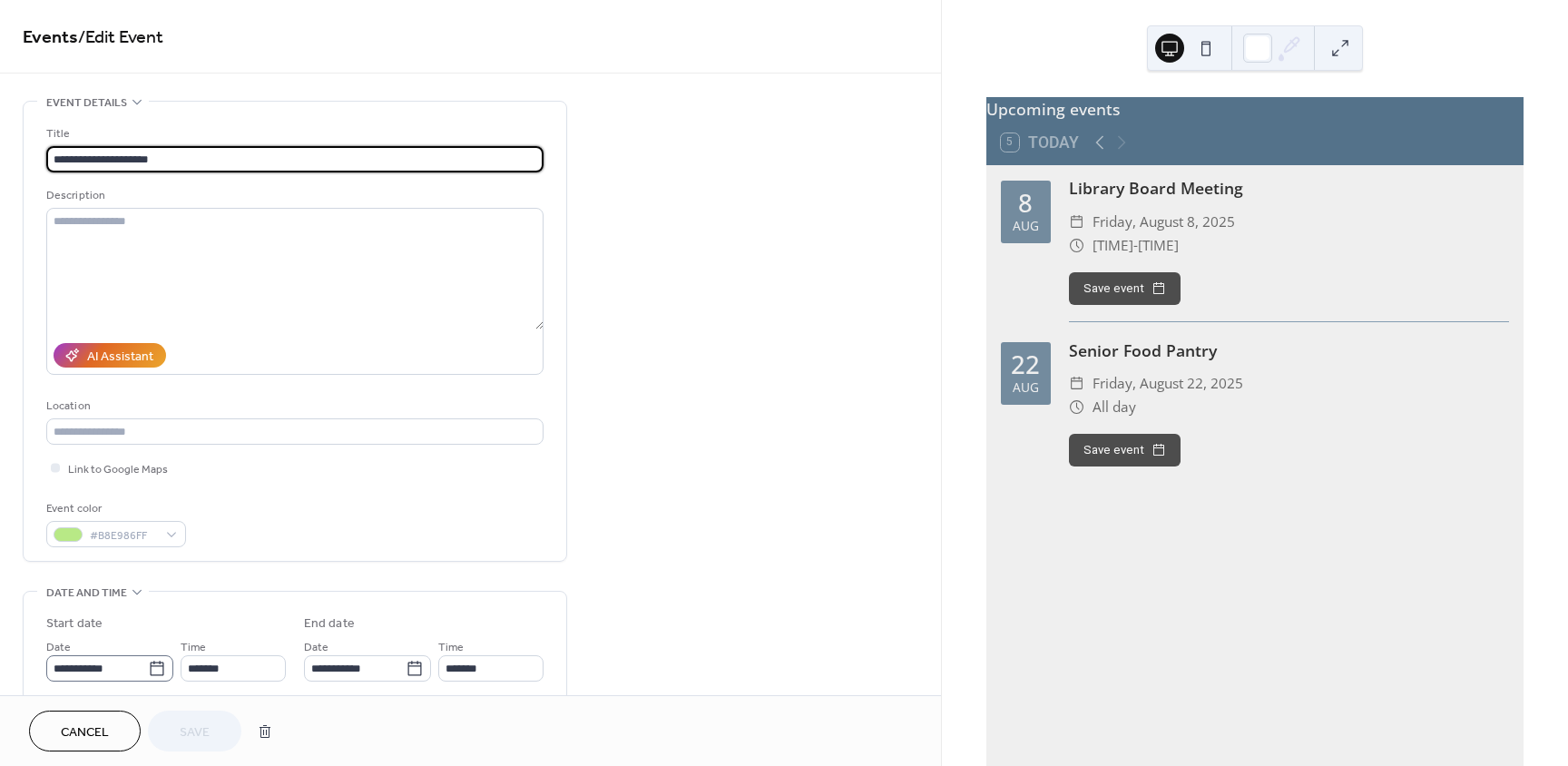 click 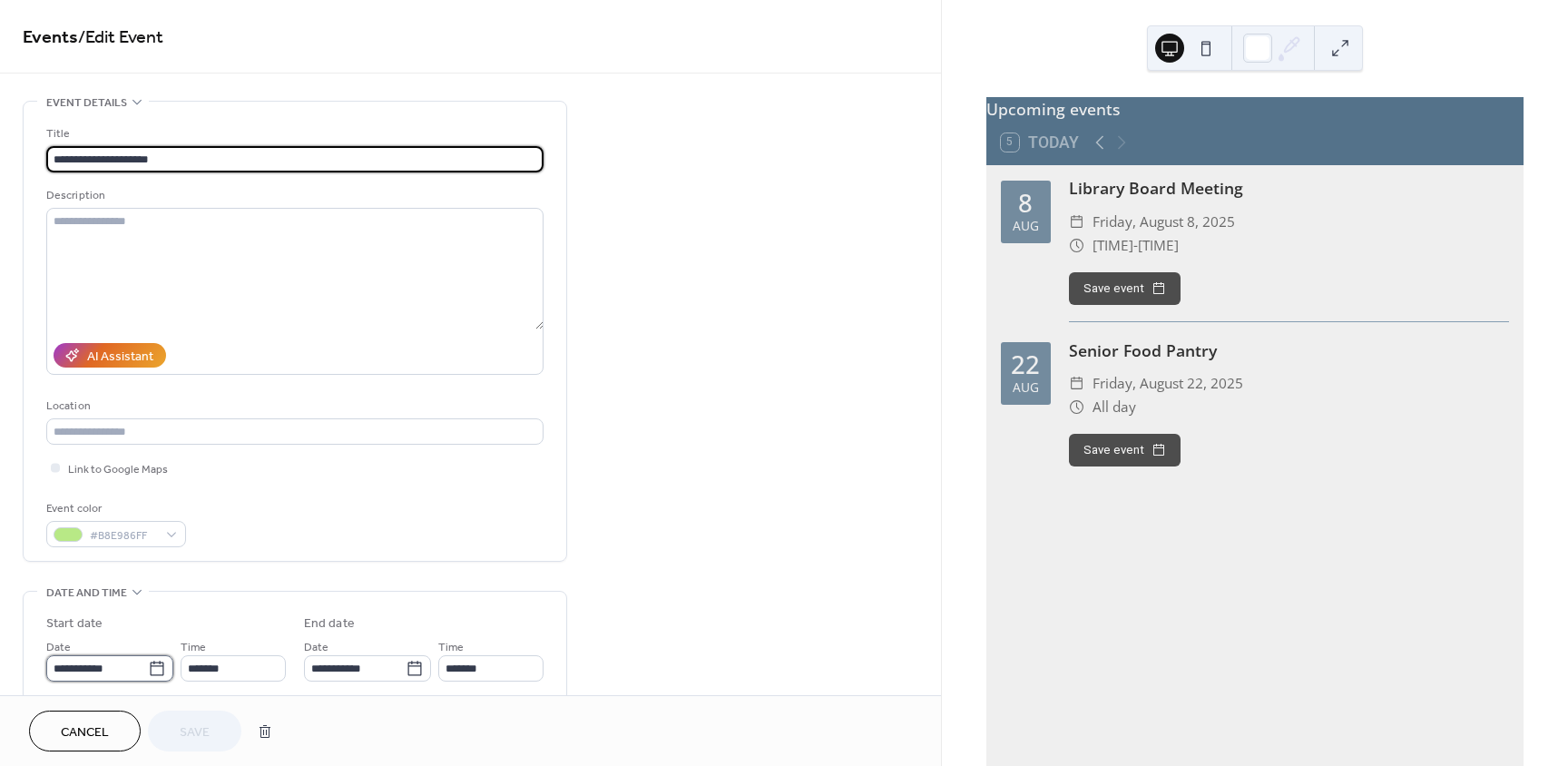 click on "**********" at bounding box center [97, 668] 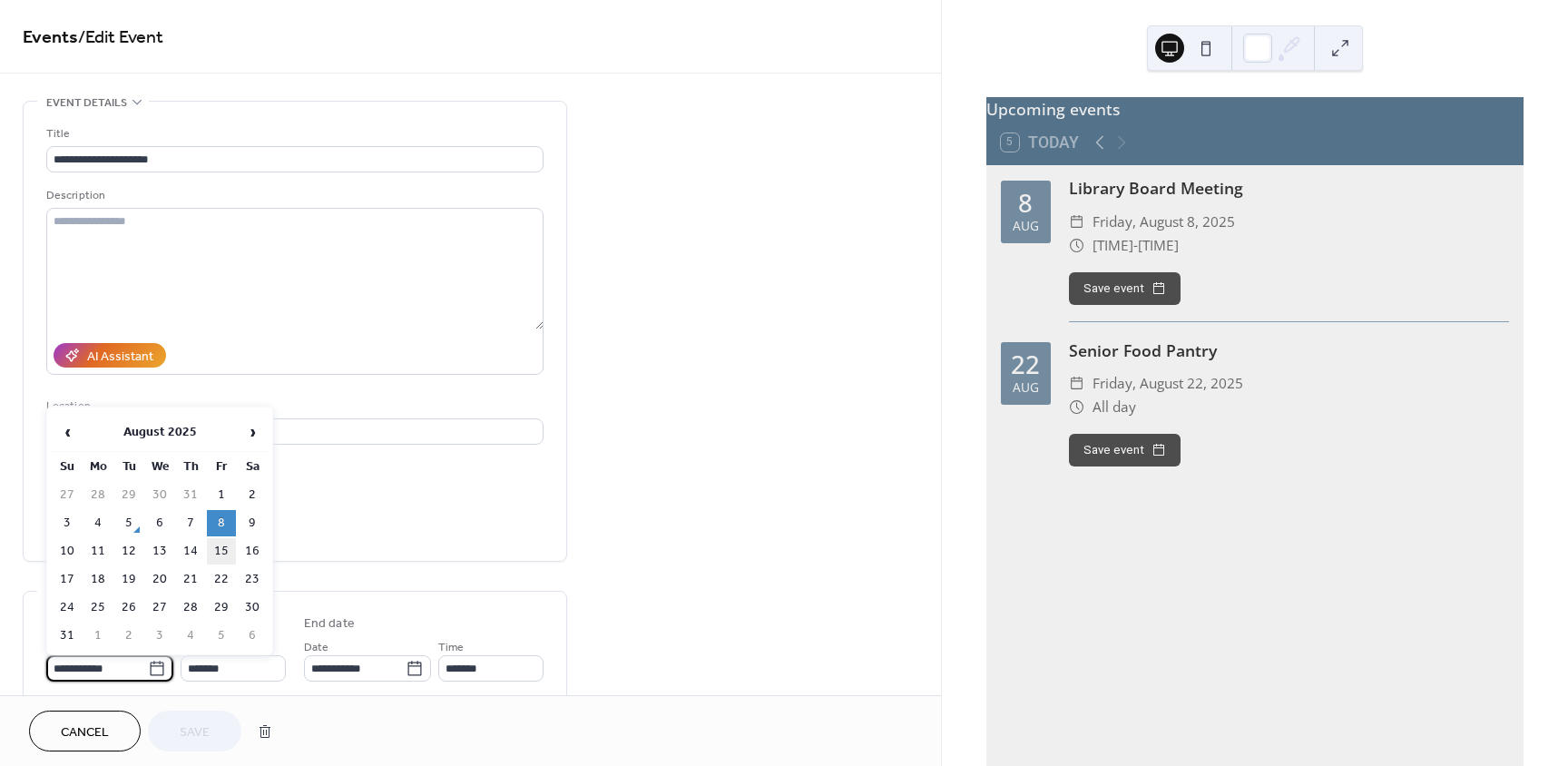 click on "15" at bounding box center [221, 551] 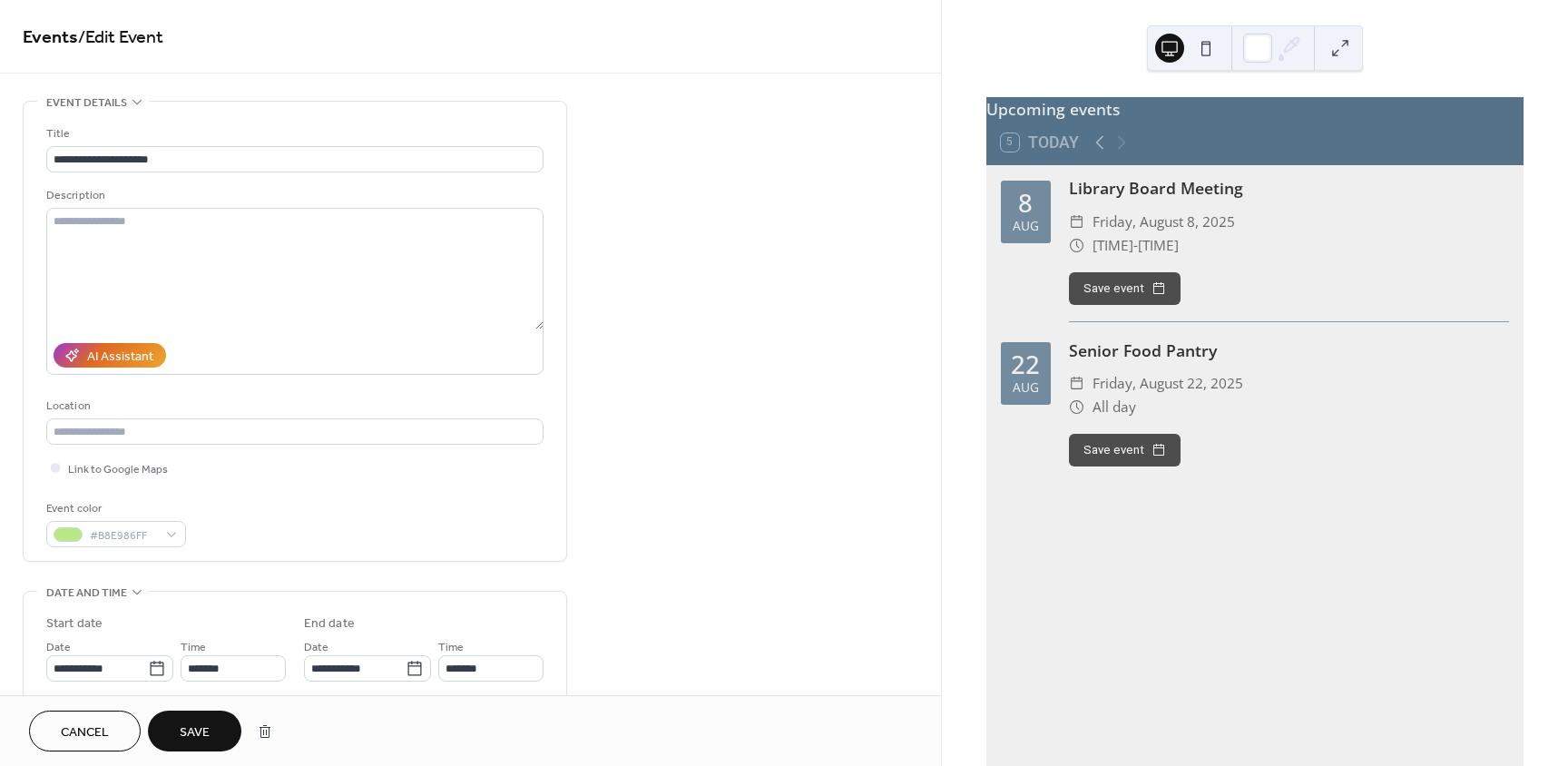 click on "Save" at bounding box center (194, 732) 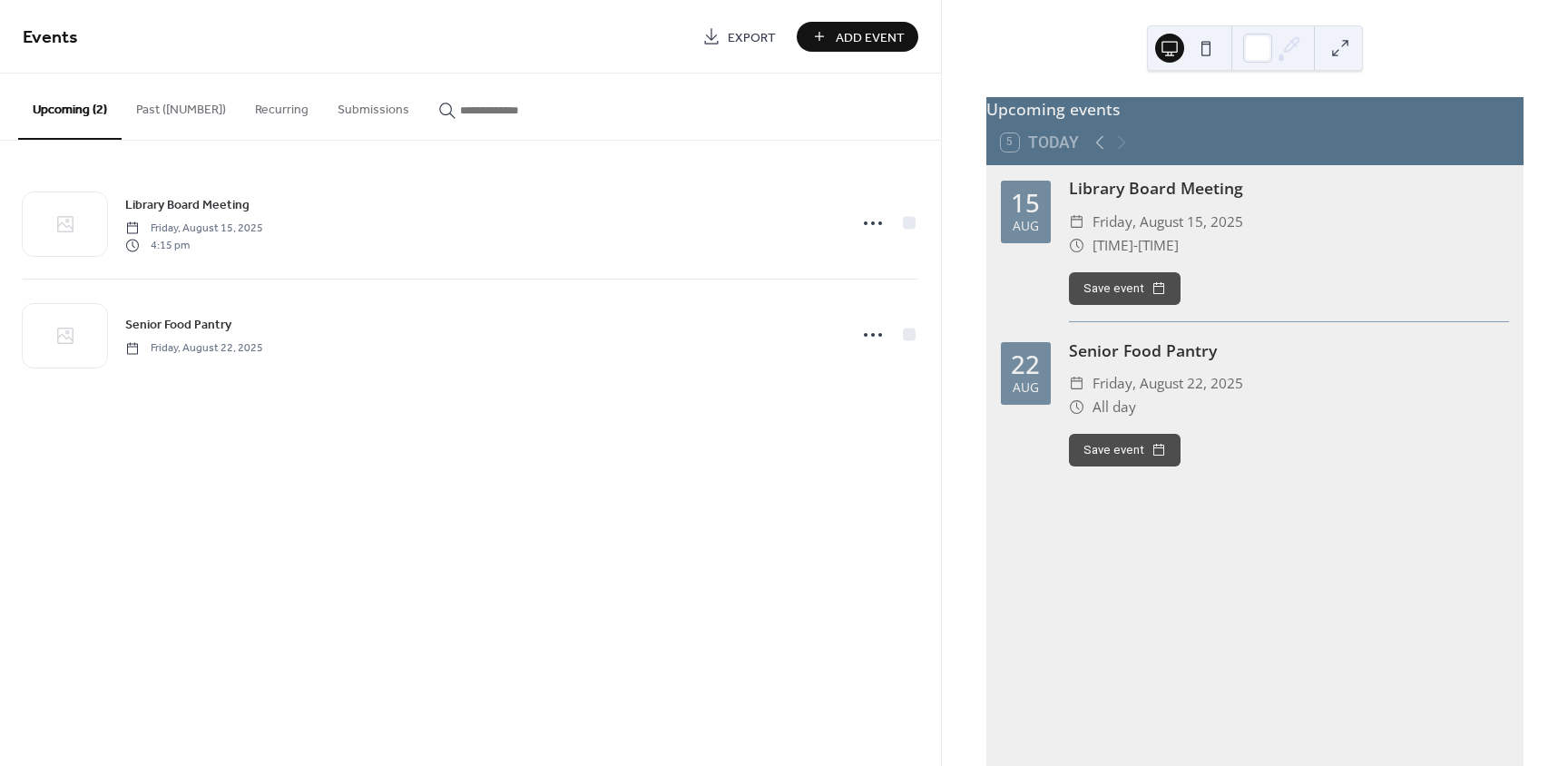 click on "Add Event" at bounding box center (870, 37) 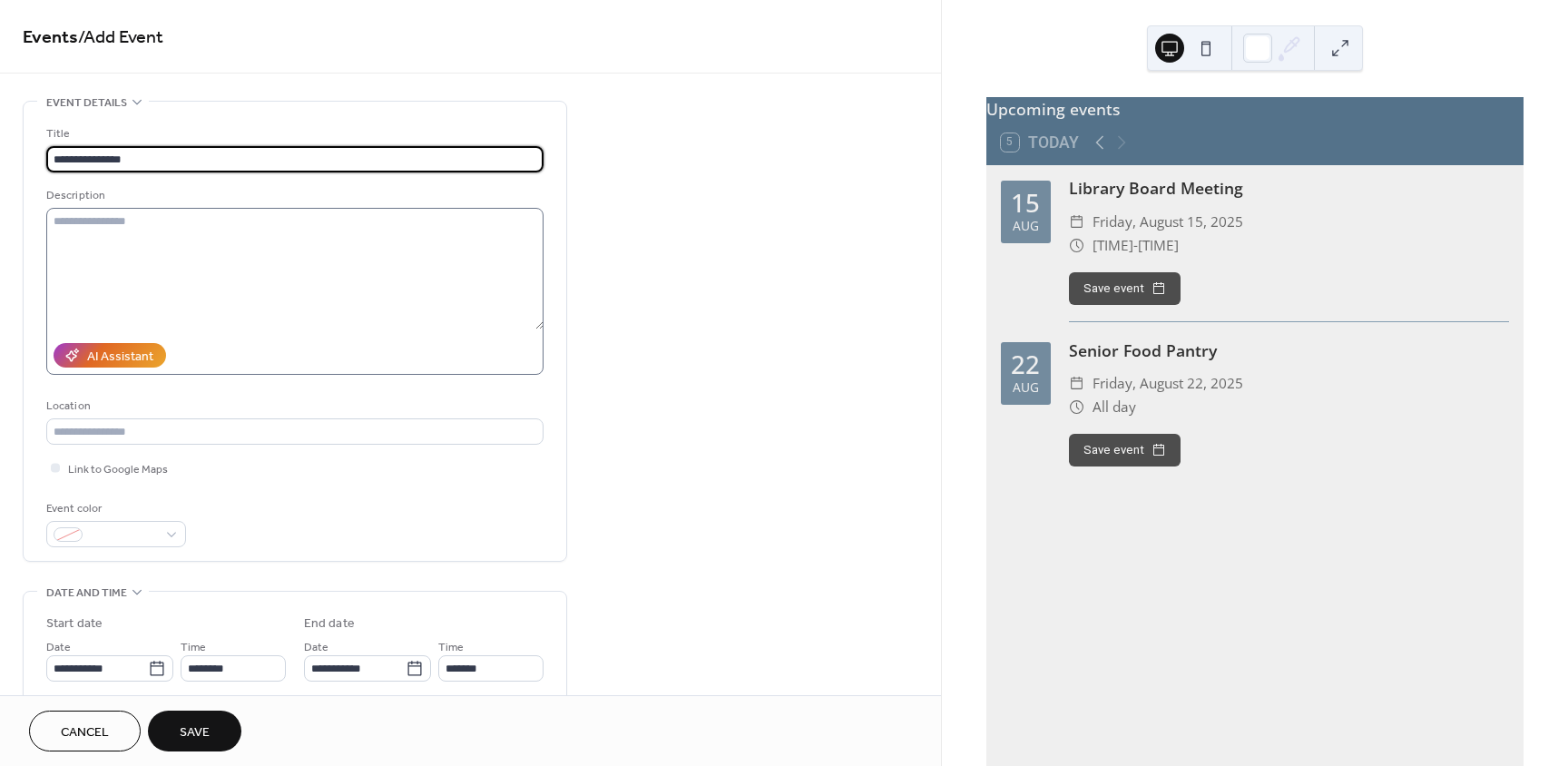type on "**********" 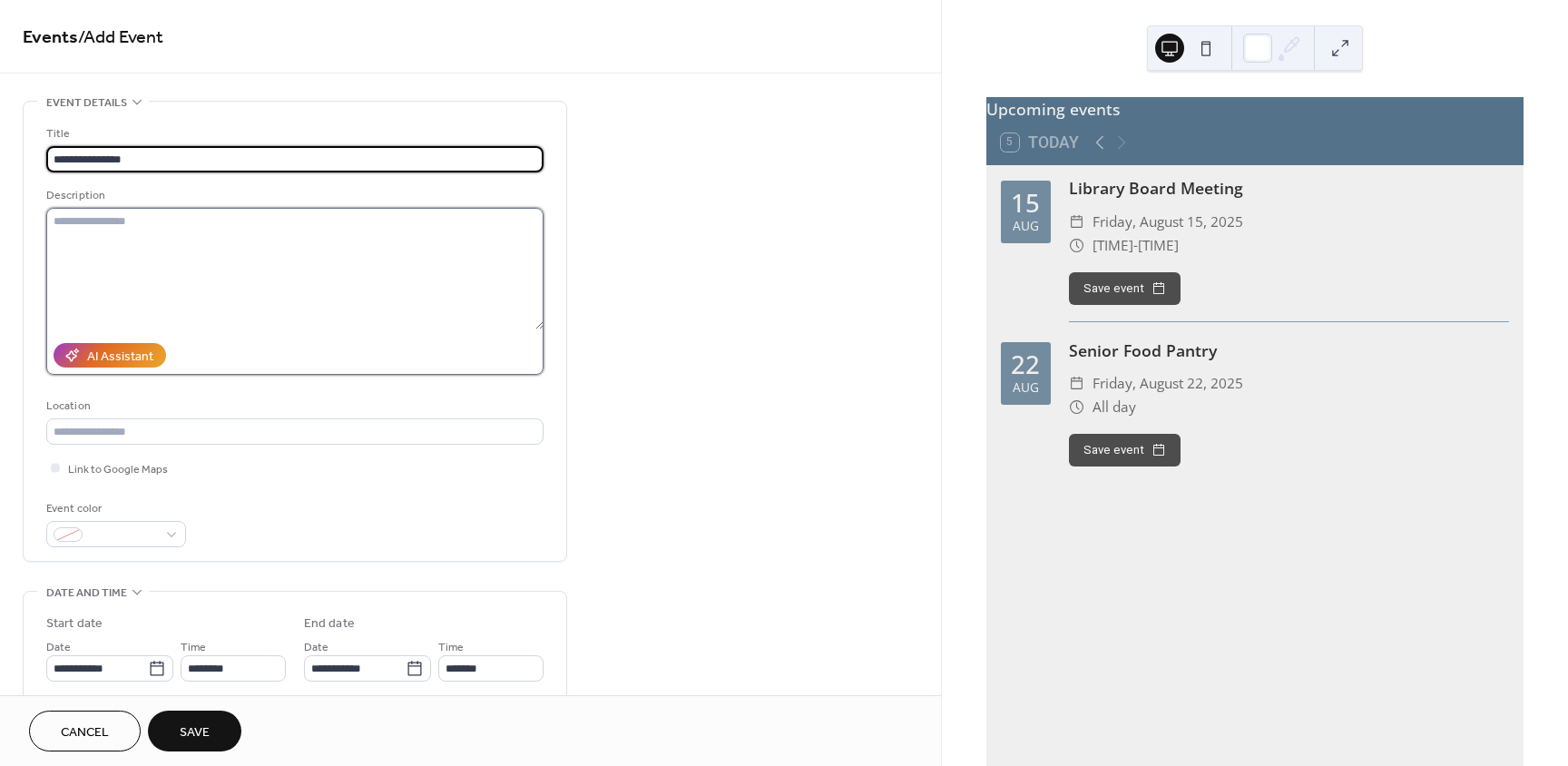 click at bounding box center [295, 269] 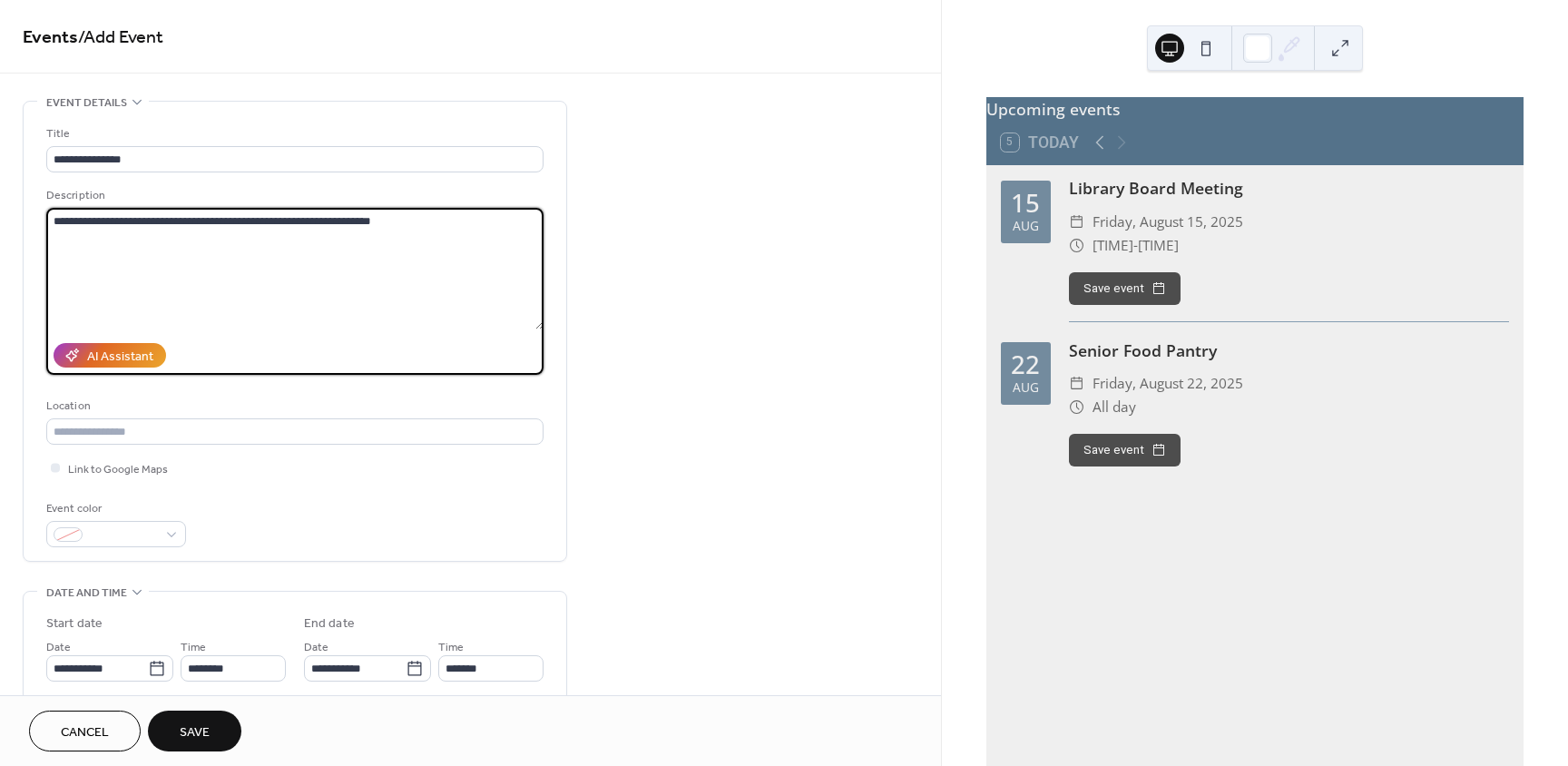 click on "**********" at bounding box center [295, 269] 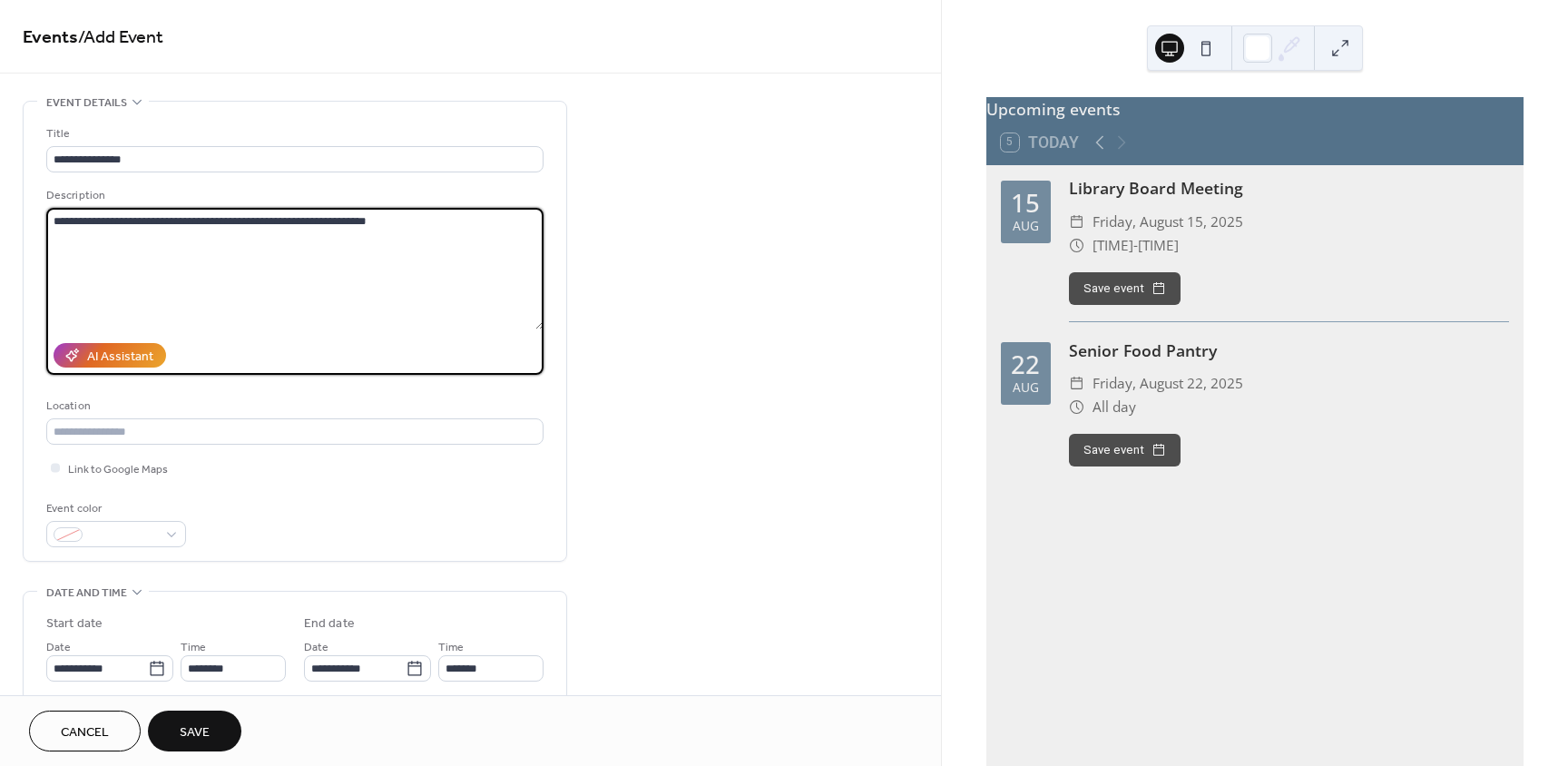 click on "**********" at bounding box center (295, 269) 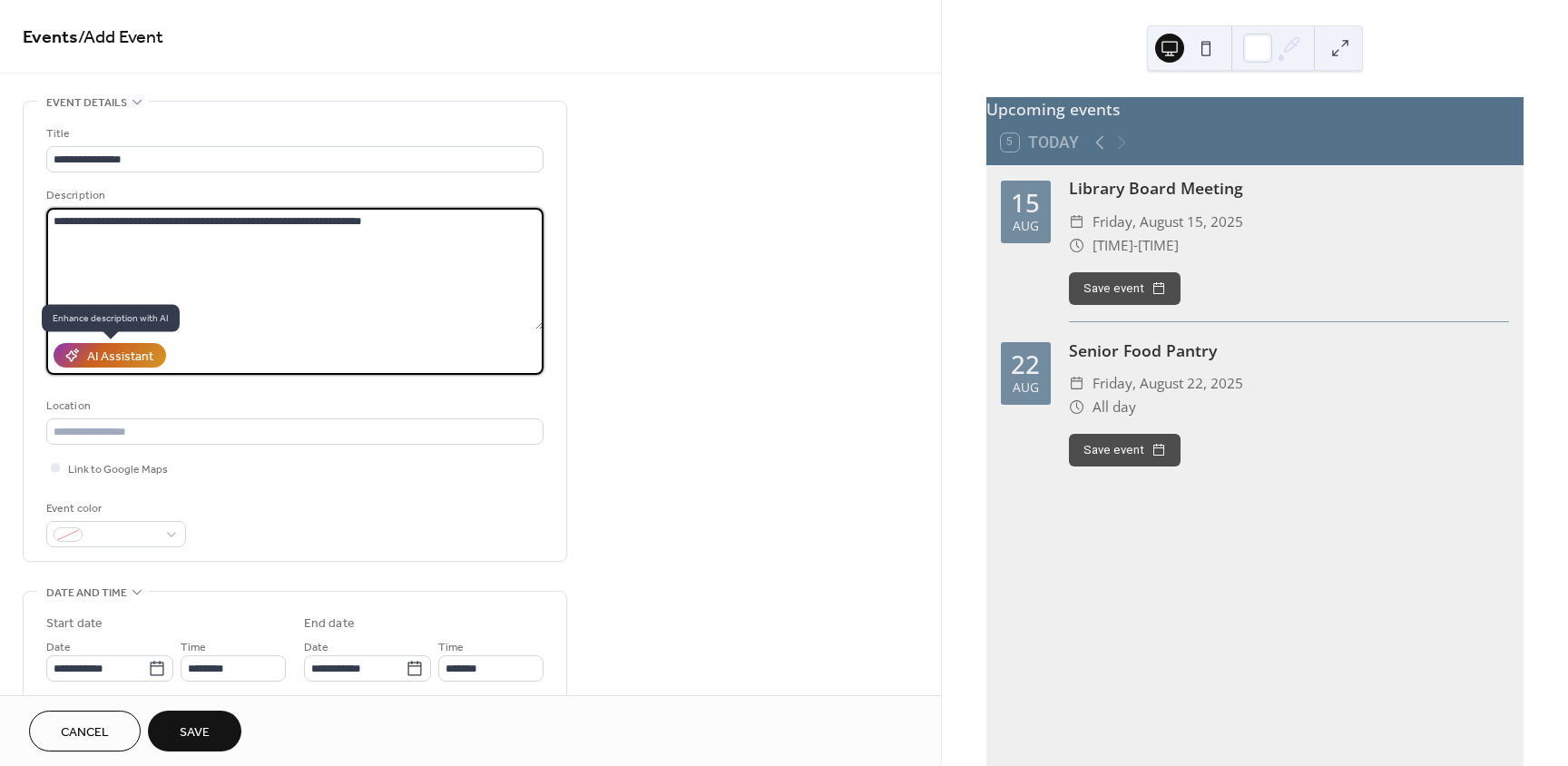 type on "**********" 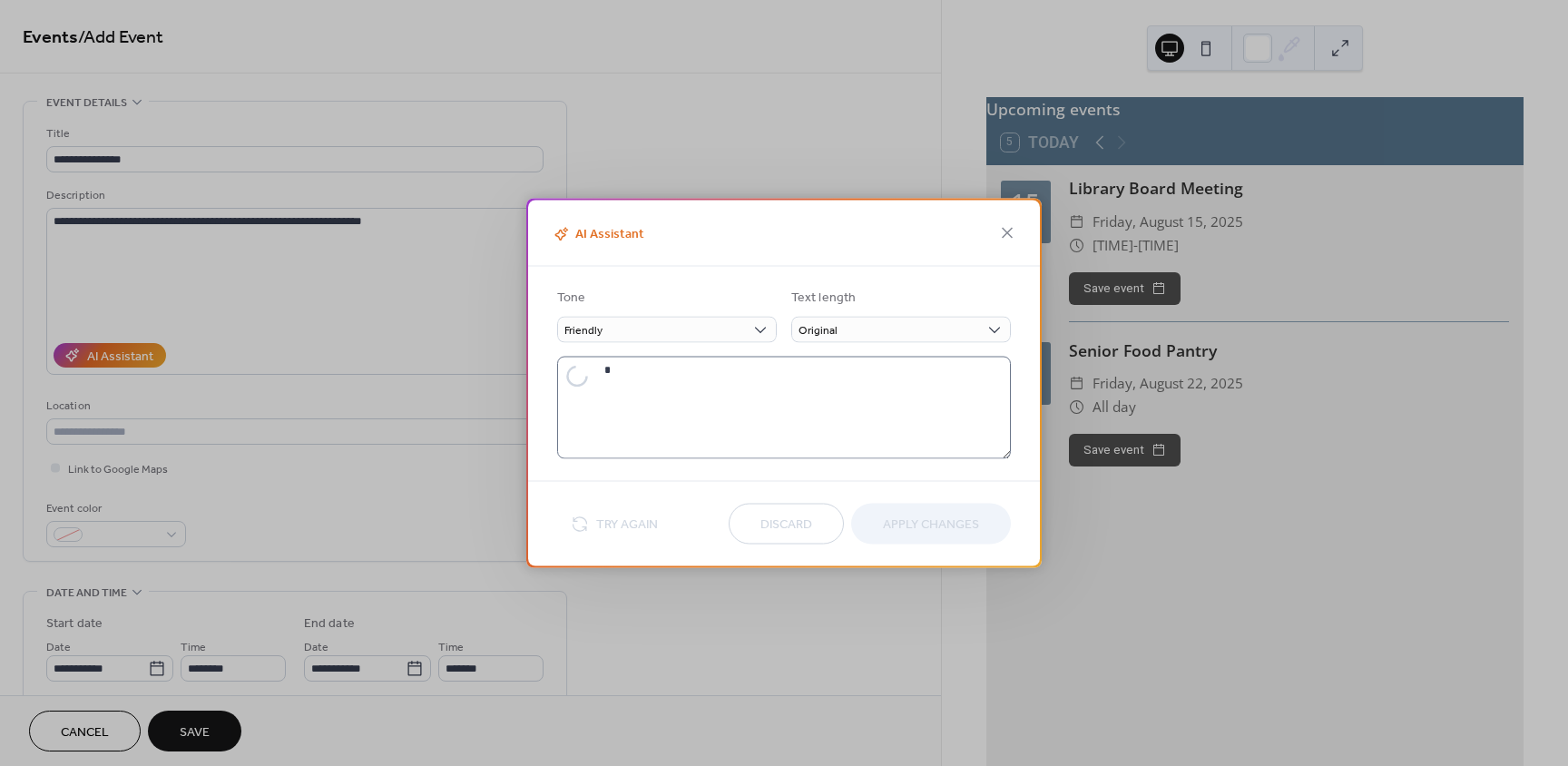 type on "**********" 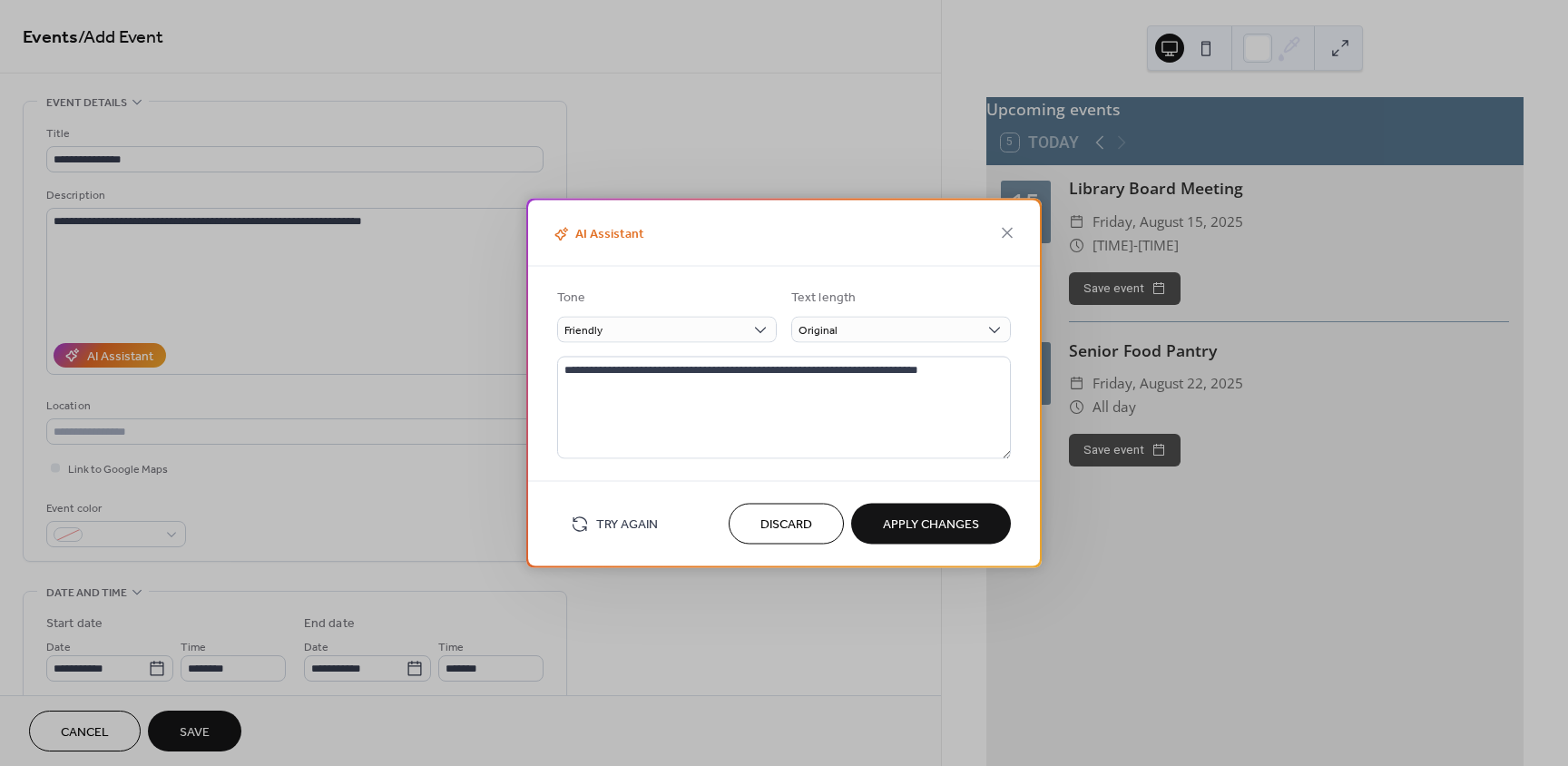 click on "Apply Changes" at bounding box center [931, 525] 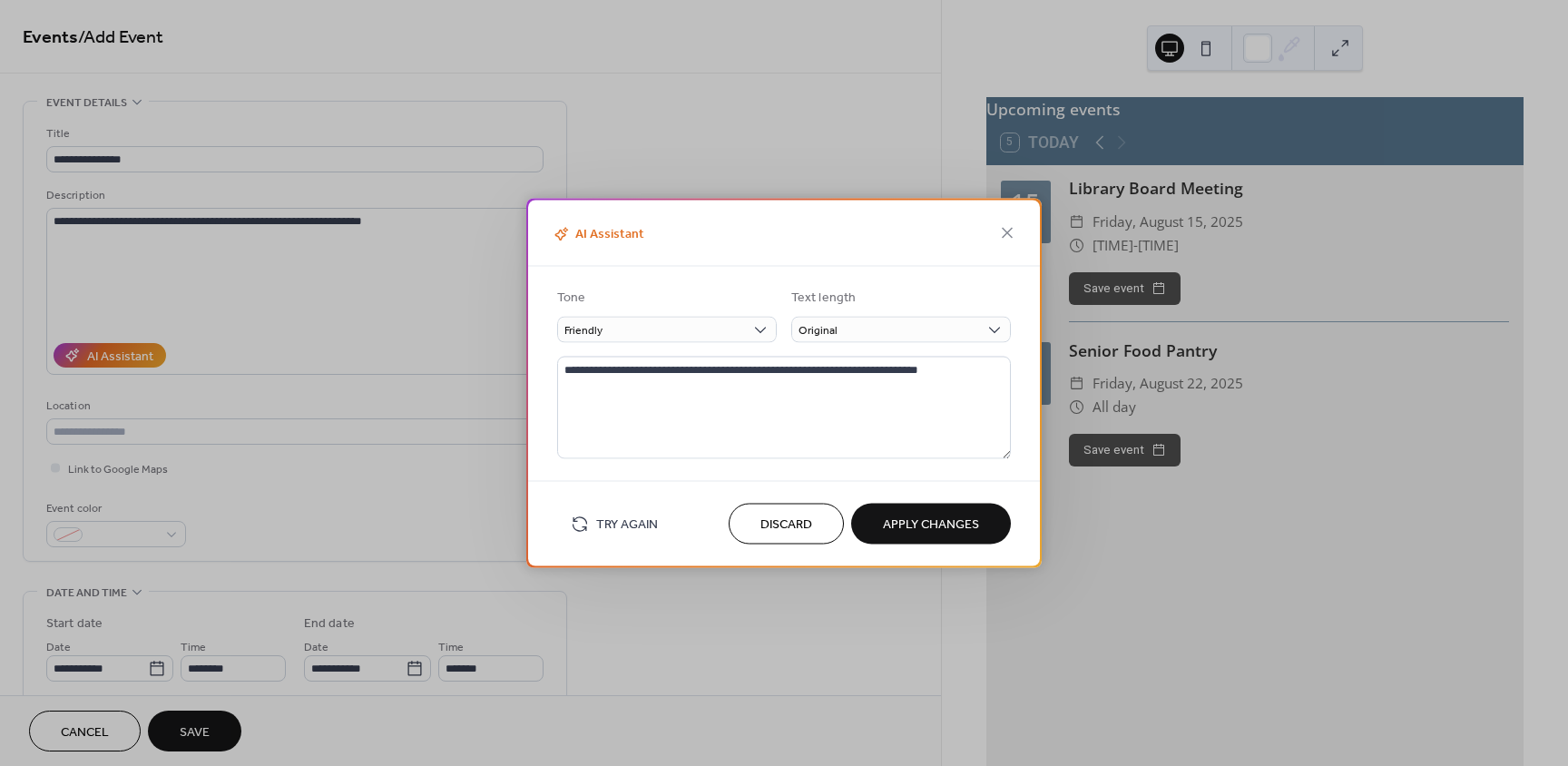 type on "**********" 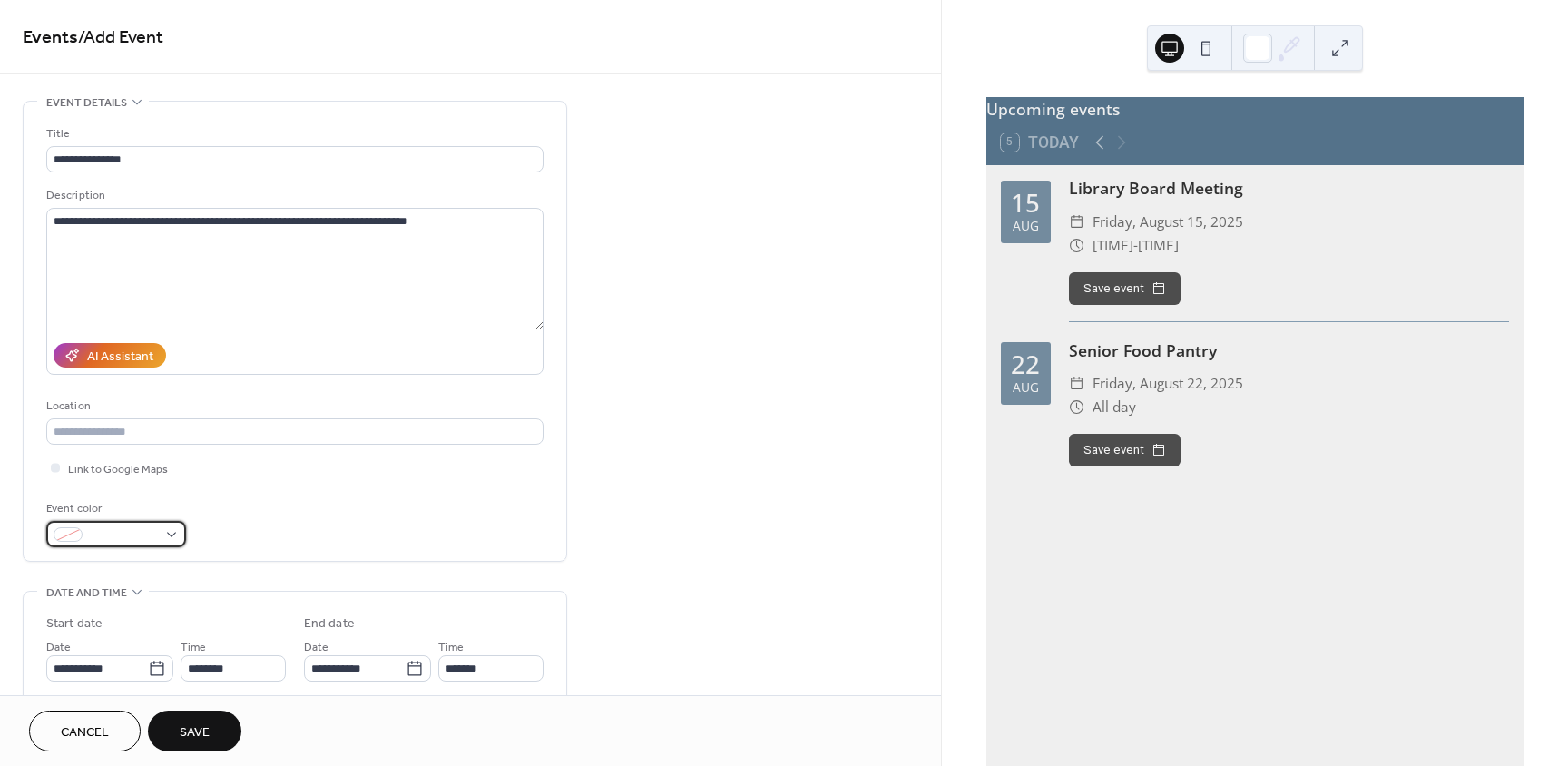 click at bounding box center [123, 535] 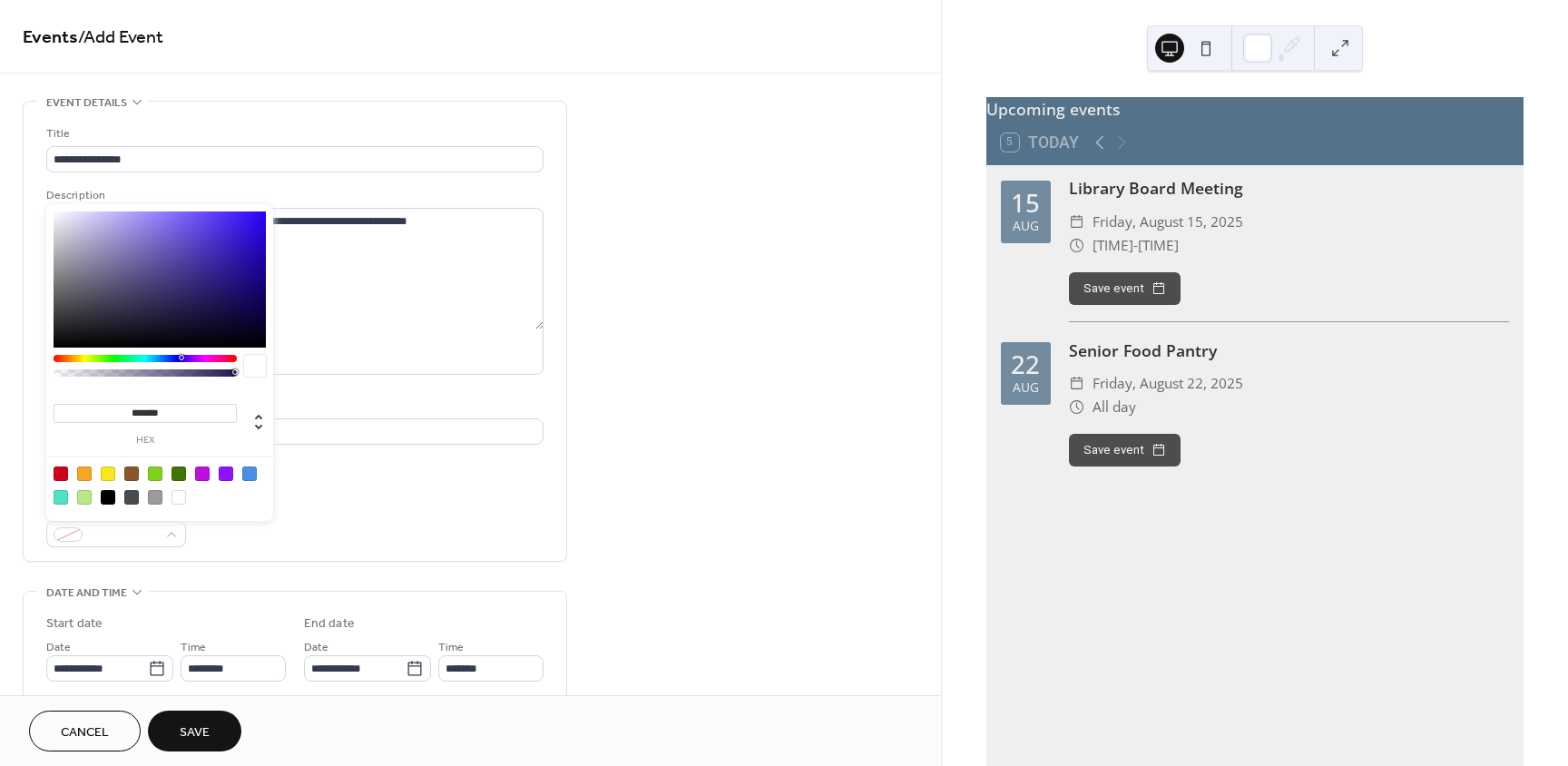 click at bounding box center [108, 474] 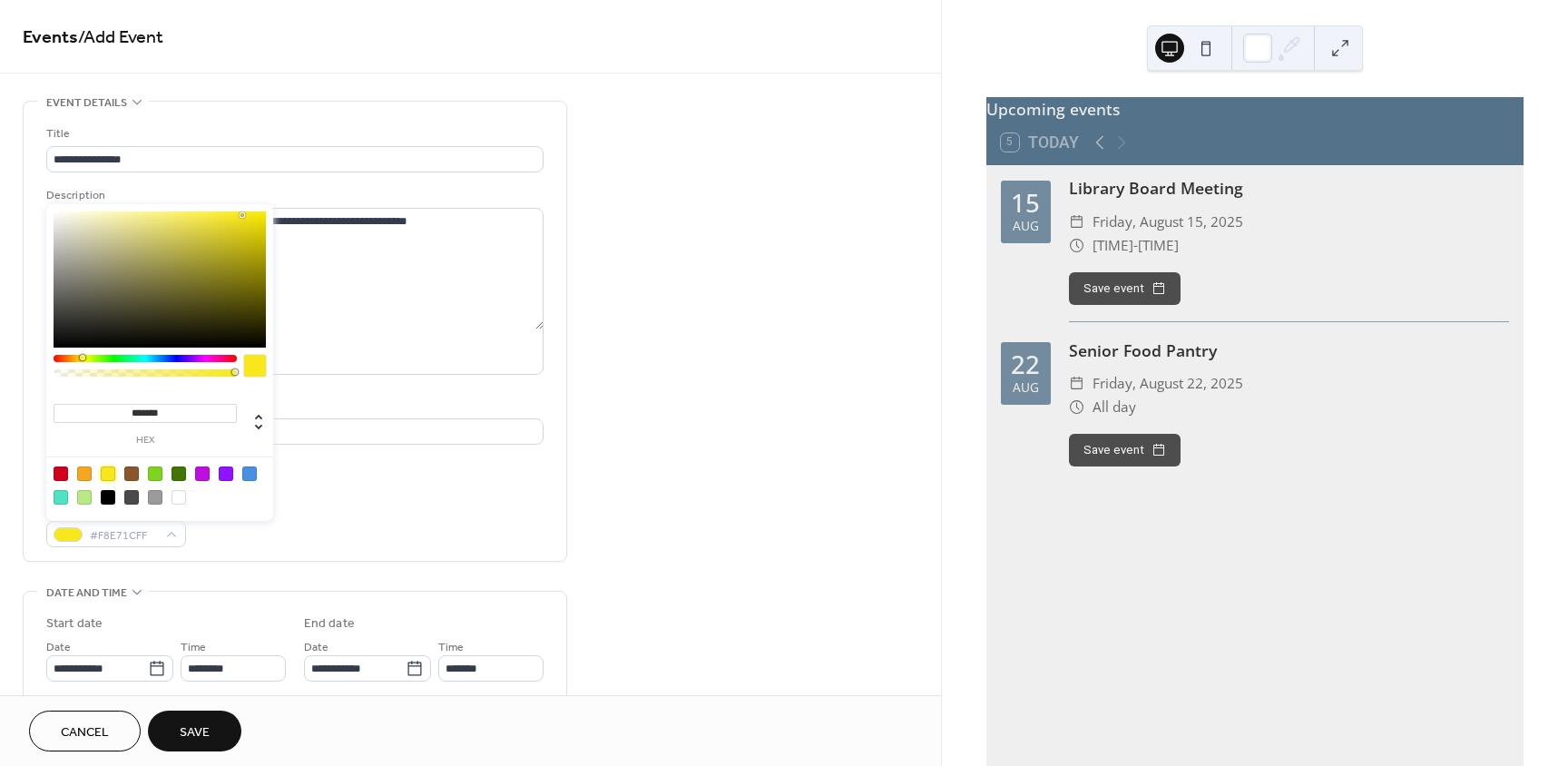 click on "**********" at bounding box center (295, 336) 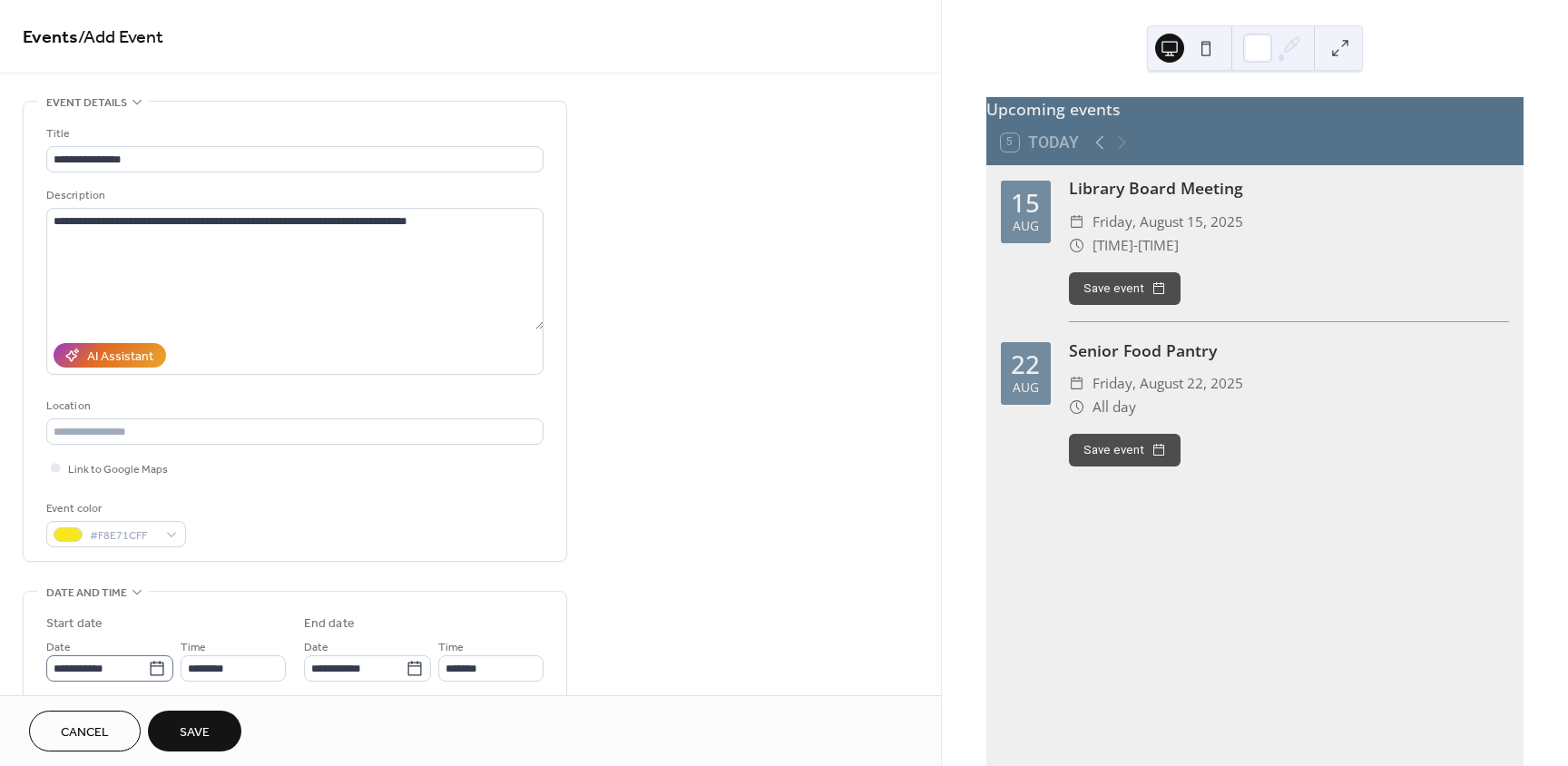 click 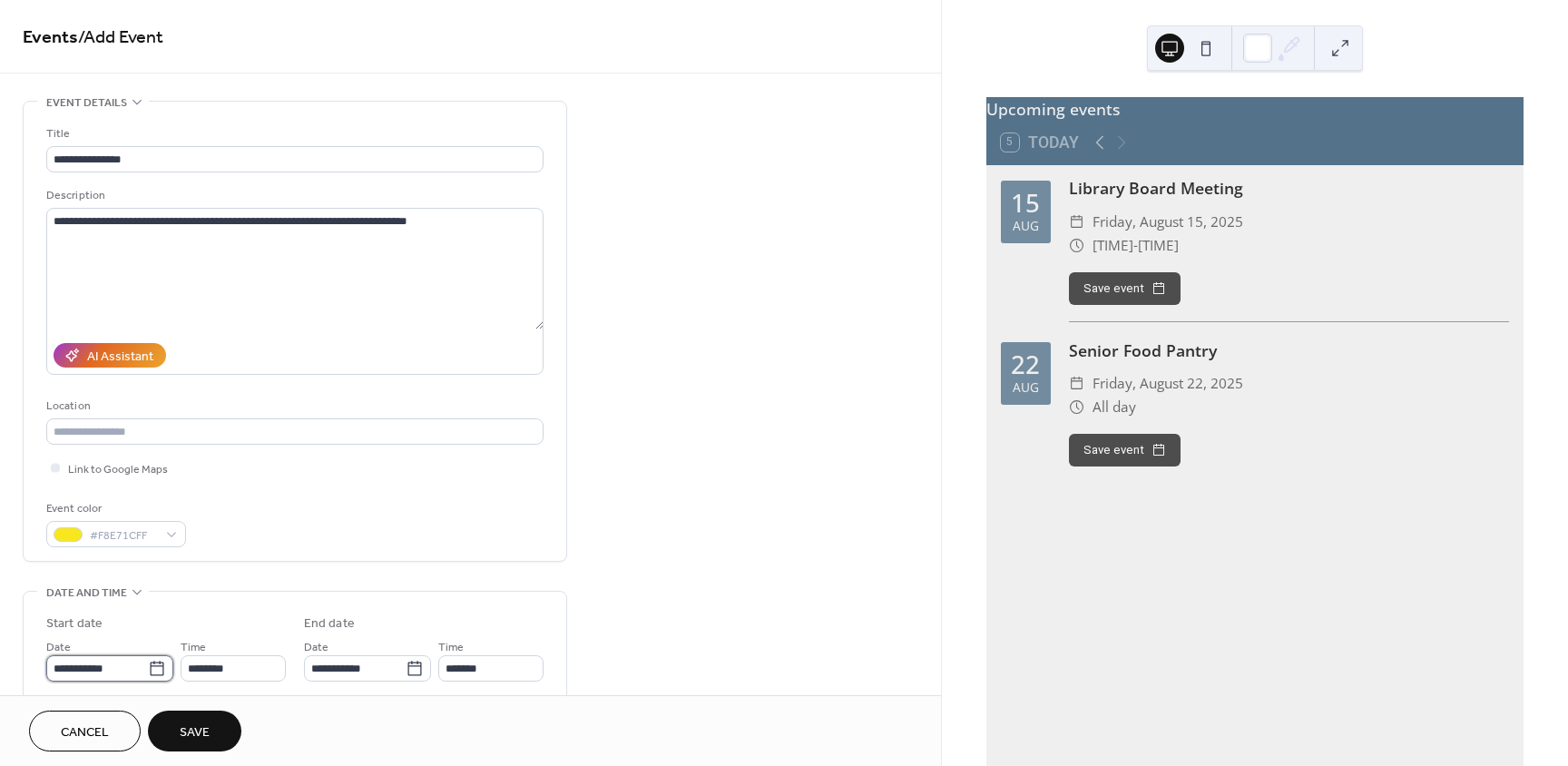 click on "**********" at bounding box center (97, 668) 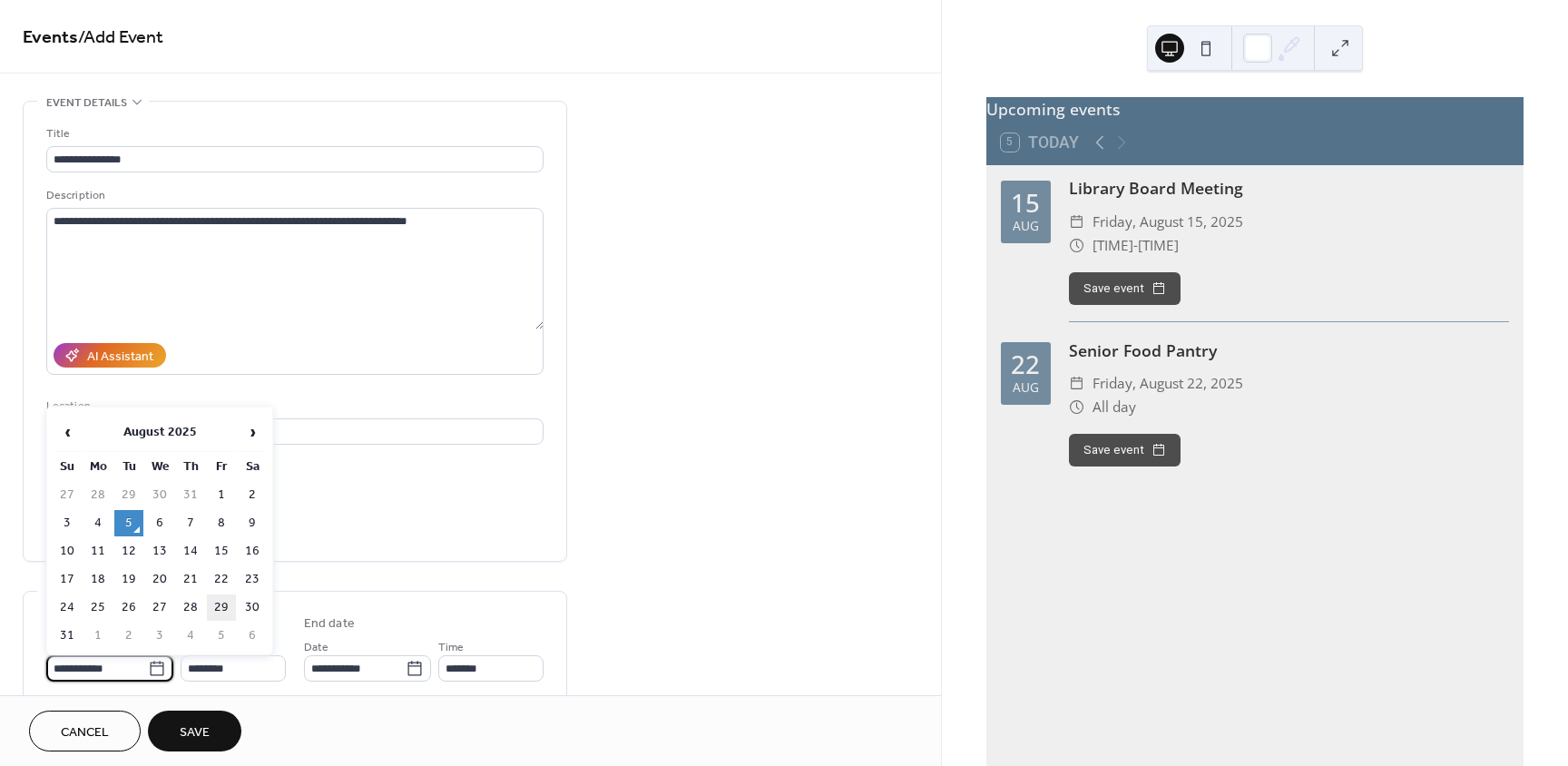 click on "29" at bounding box center (221, 607) 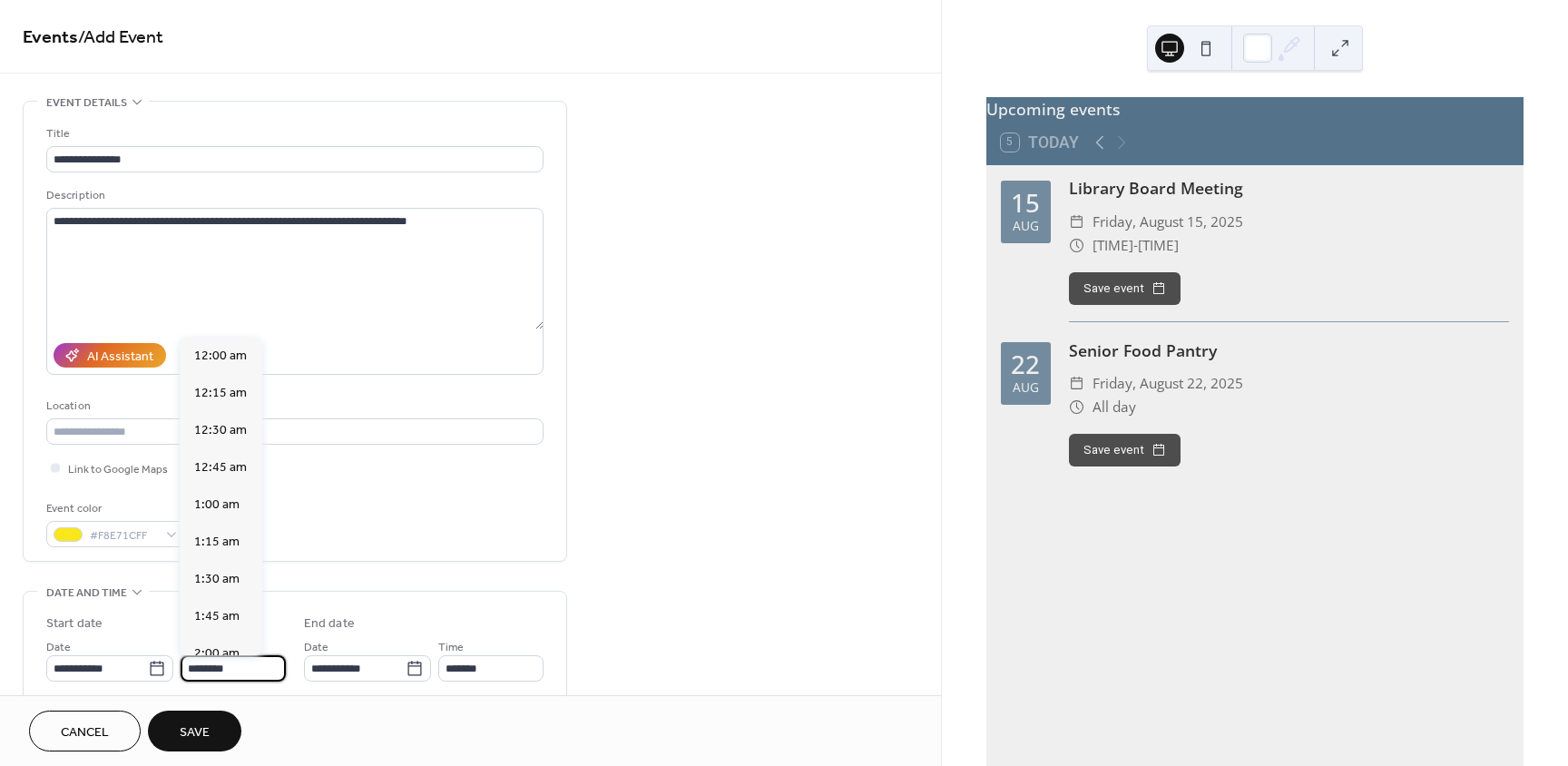 click on "********" at bounding box center (233, 668) 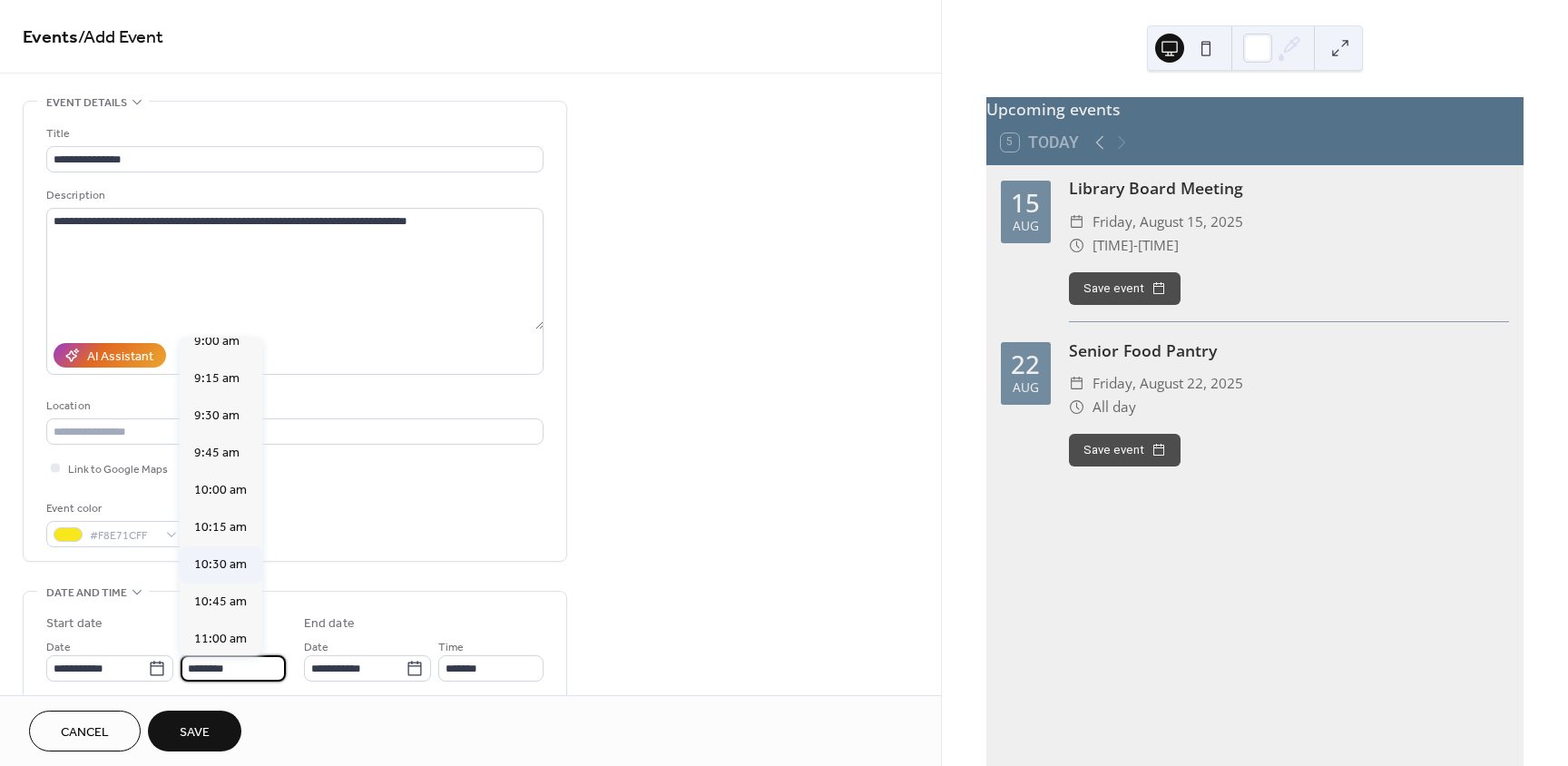 scroll, scrollTop: 1332, scrollLeft: 0, axis: vertical 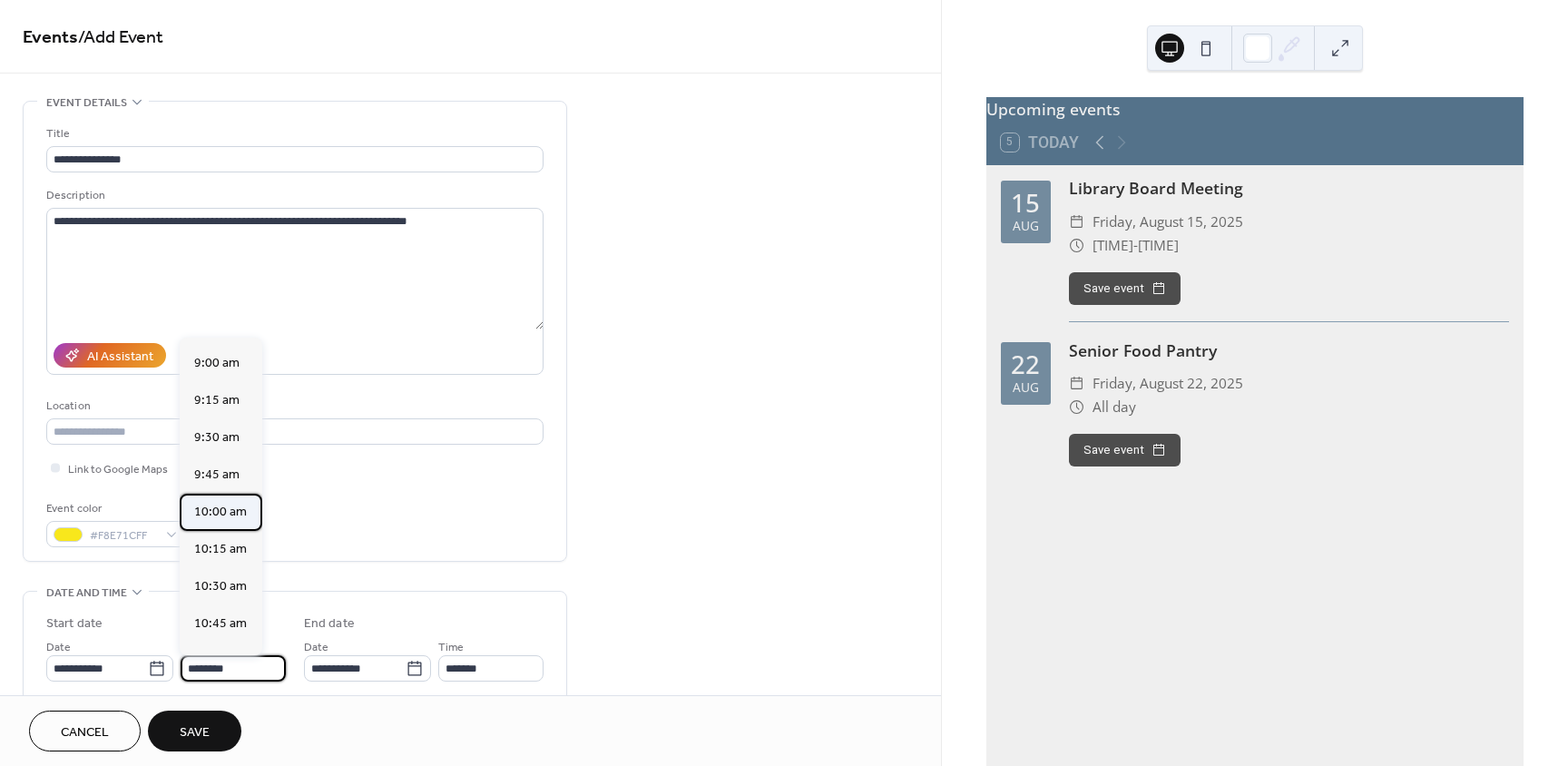 click on "10:00 am" at bounding box center (220, 512) 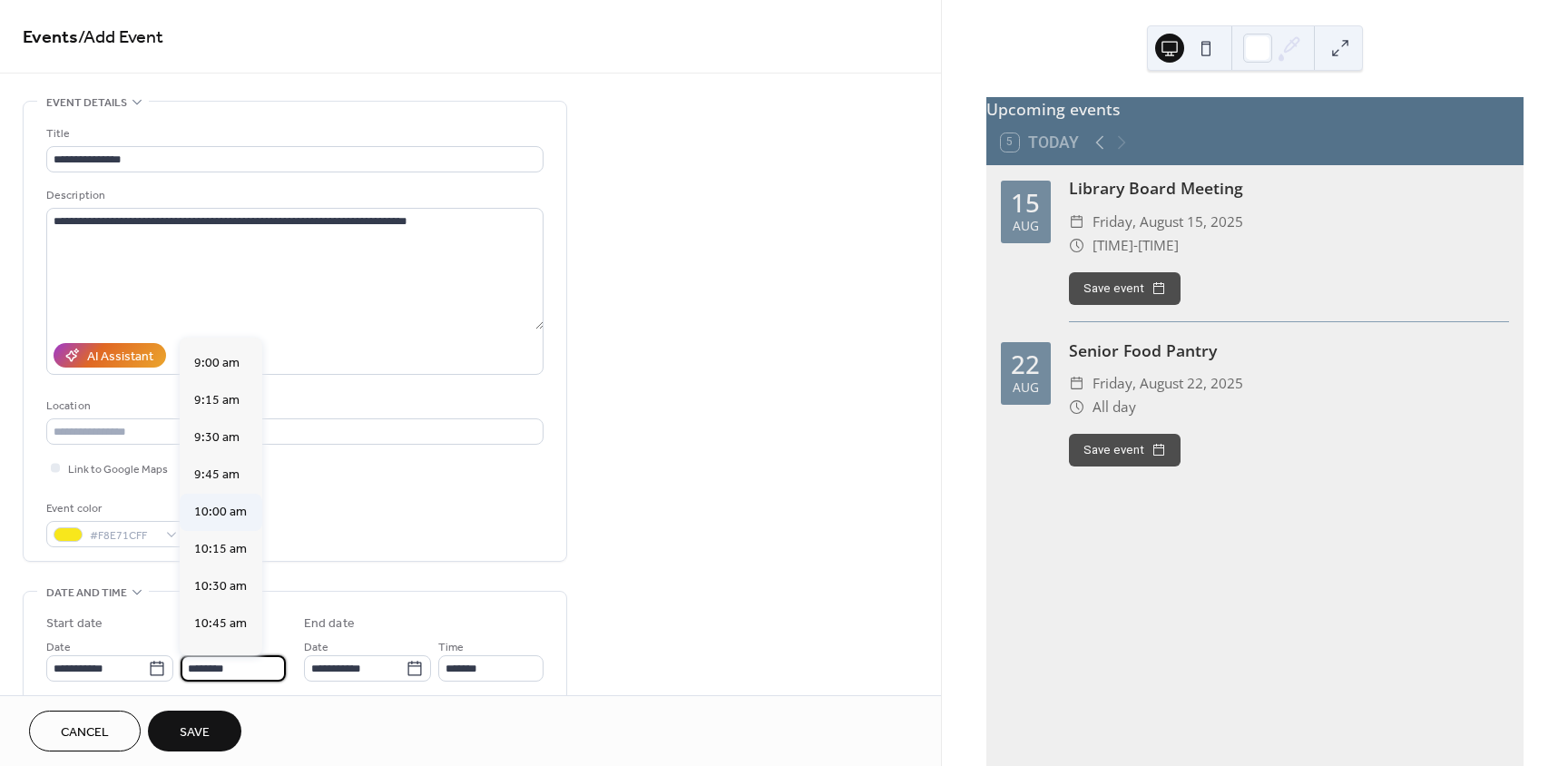 type on "********" 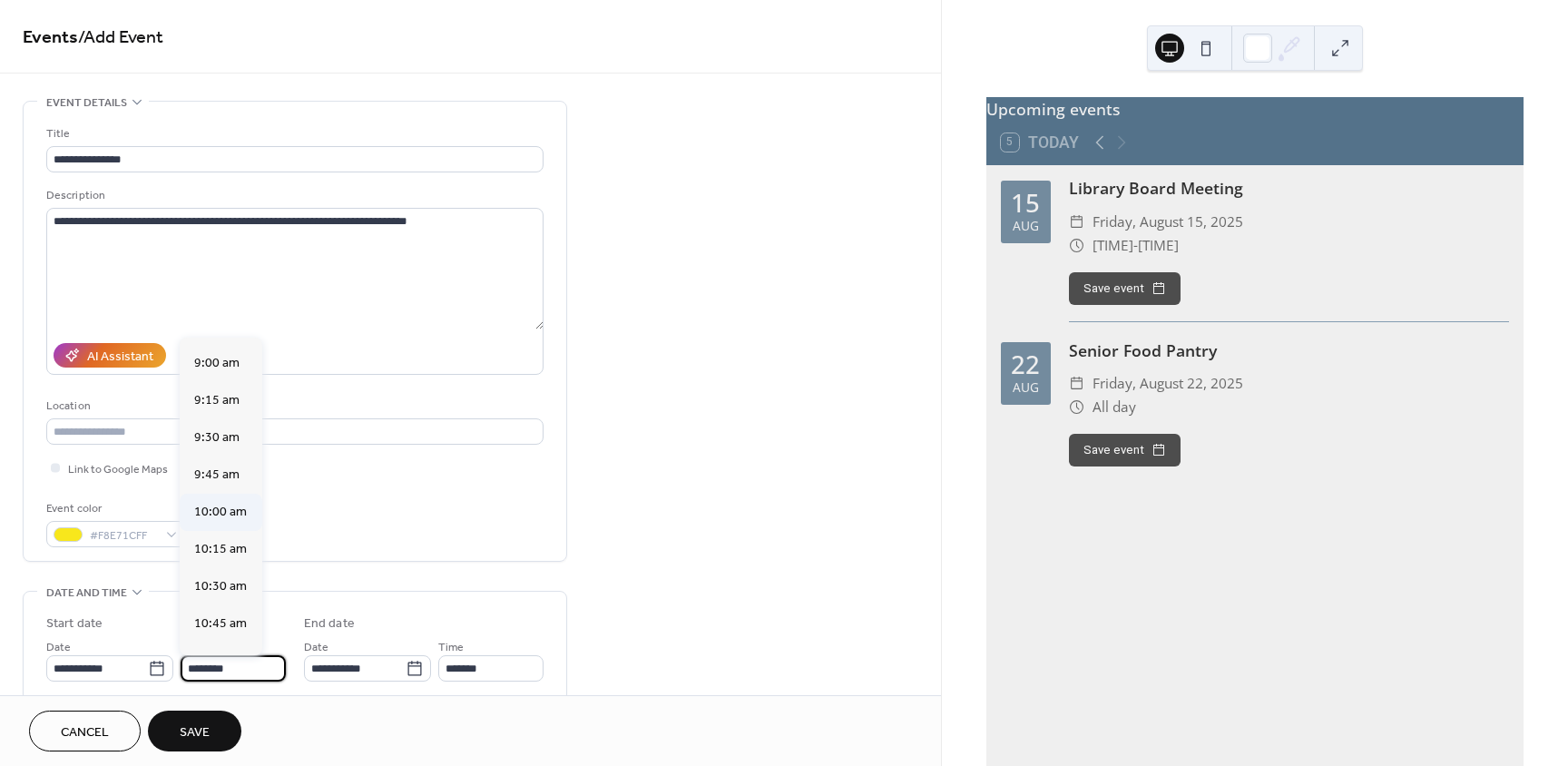 type on "********" 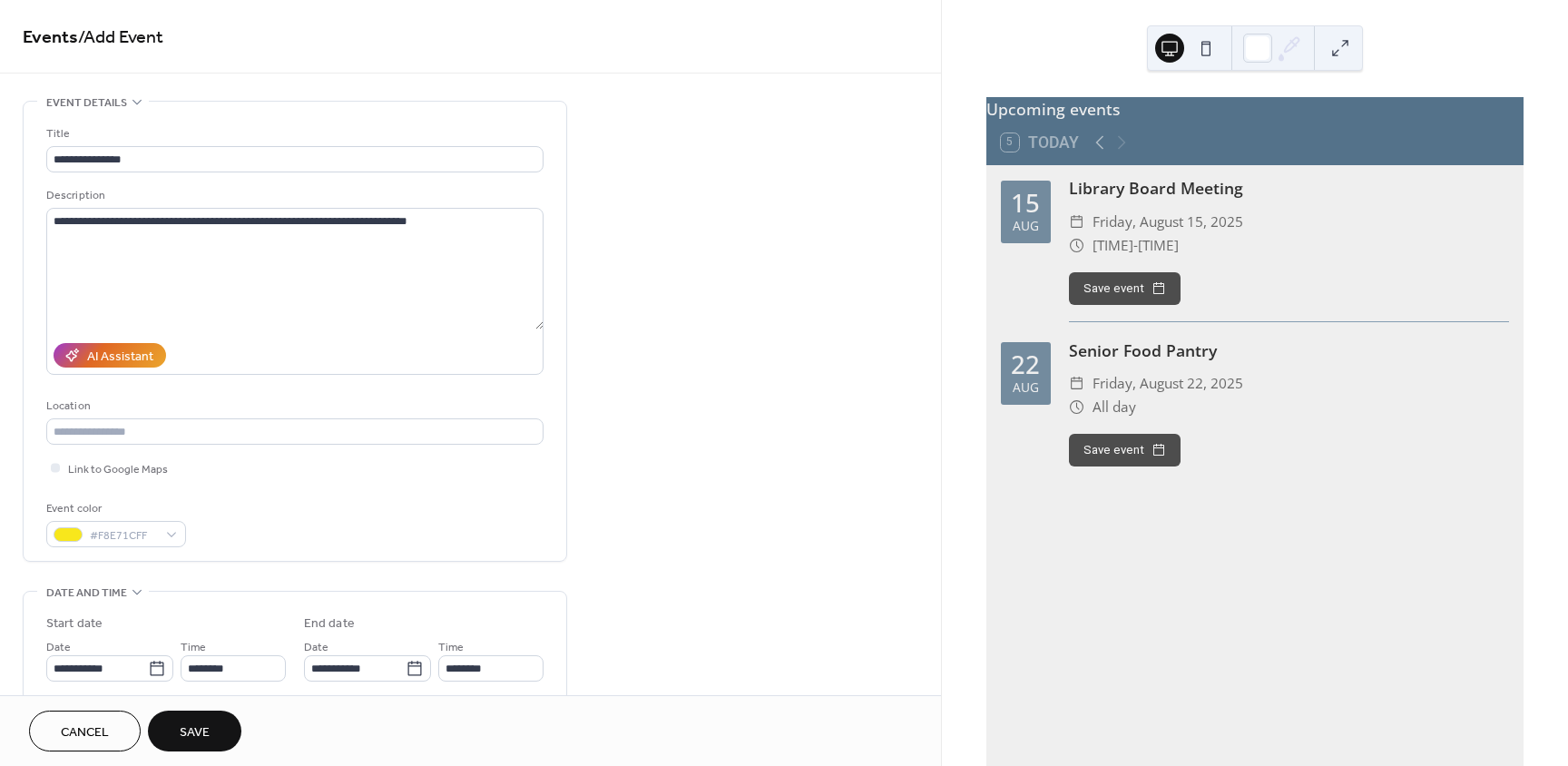click on "Save" at bounding box center [194, 732] 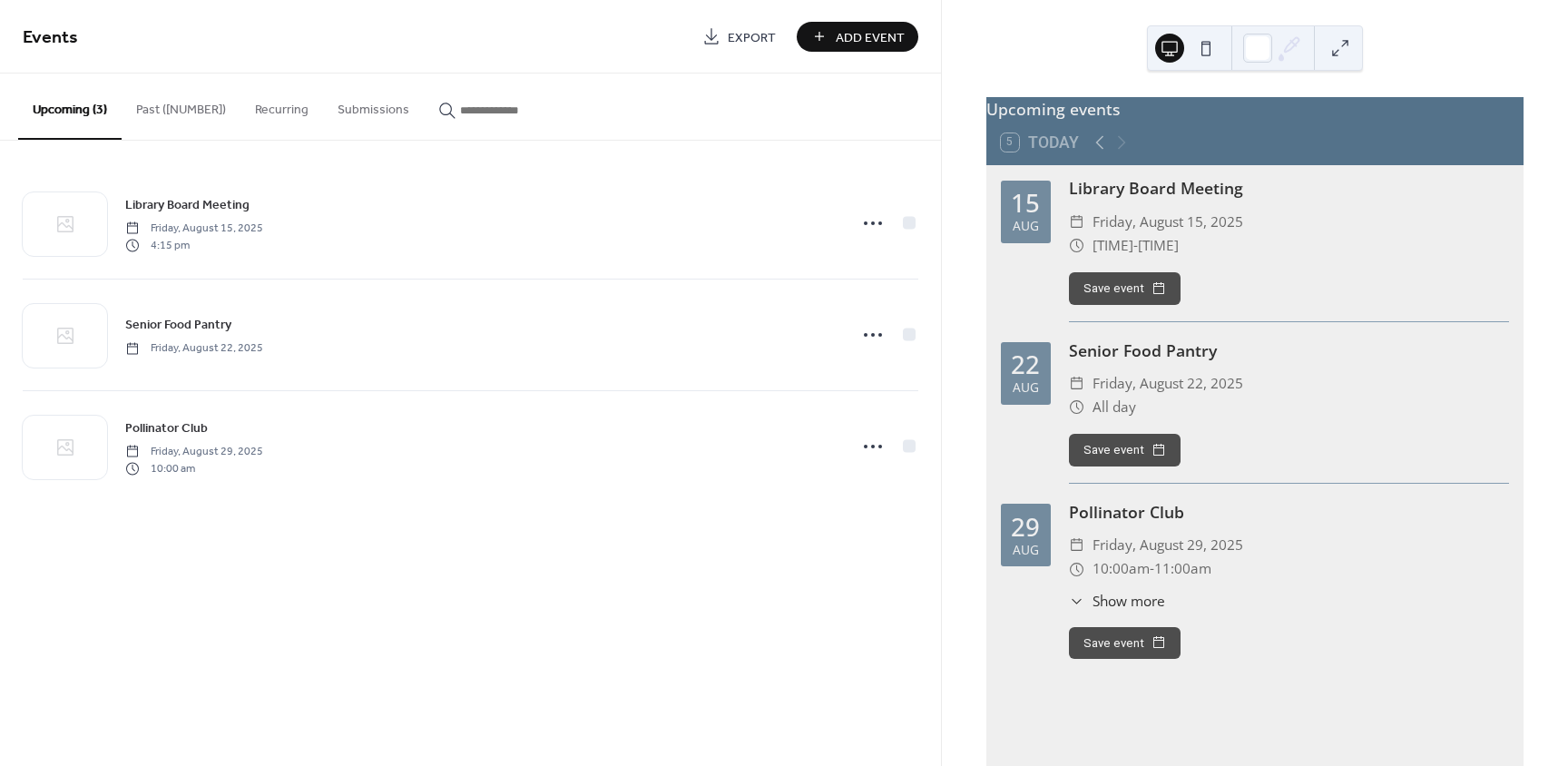 click on "Add Event" at bounding box center [870, 37] 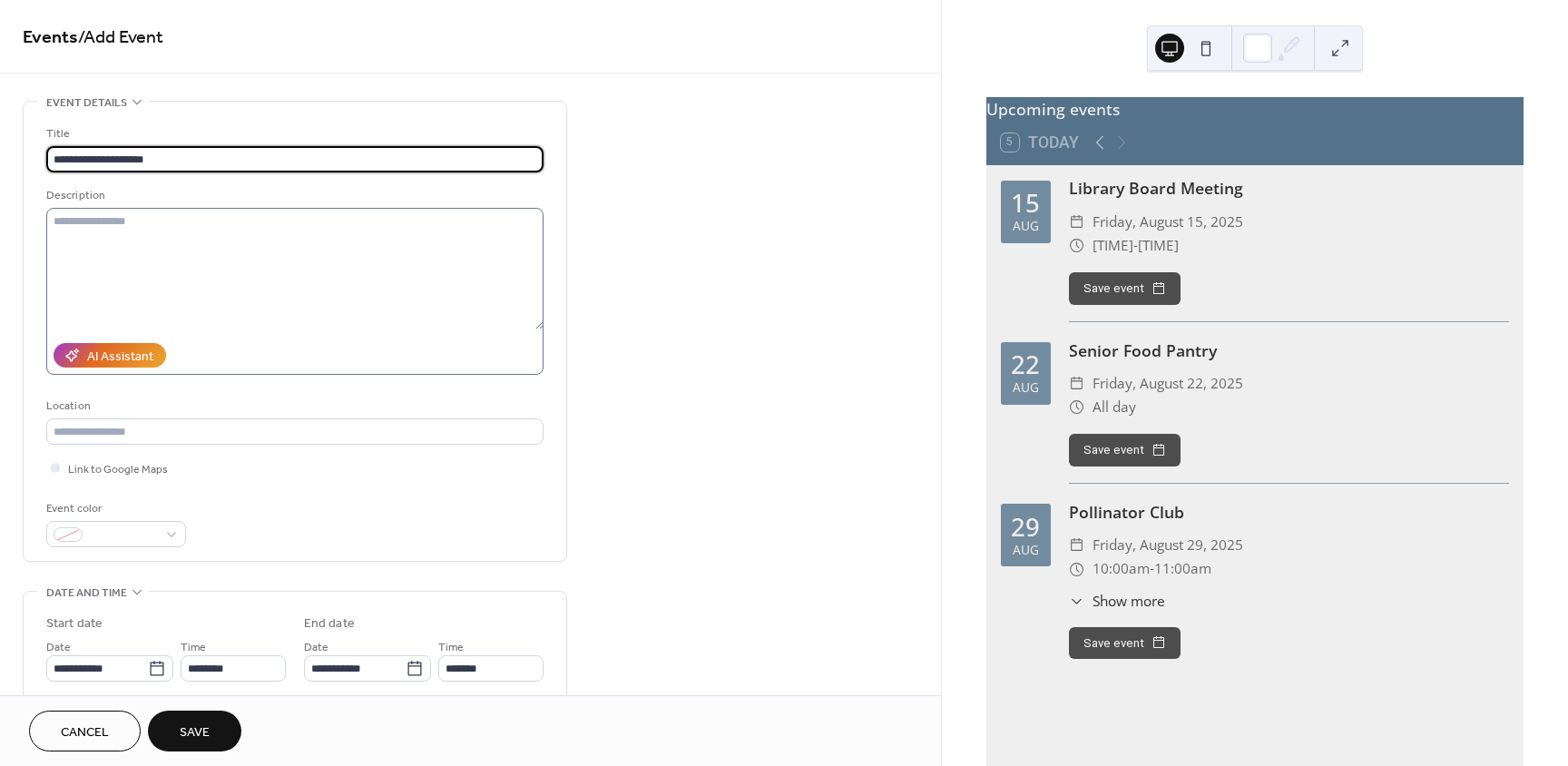 type on "**********" 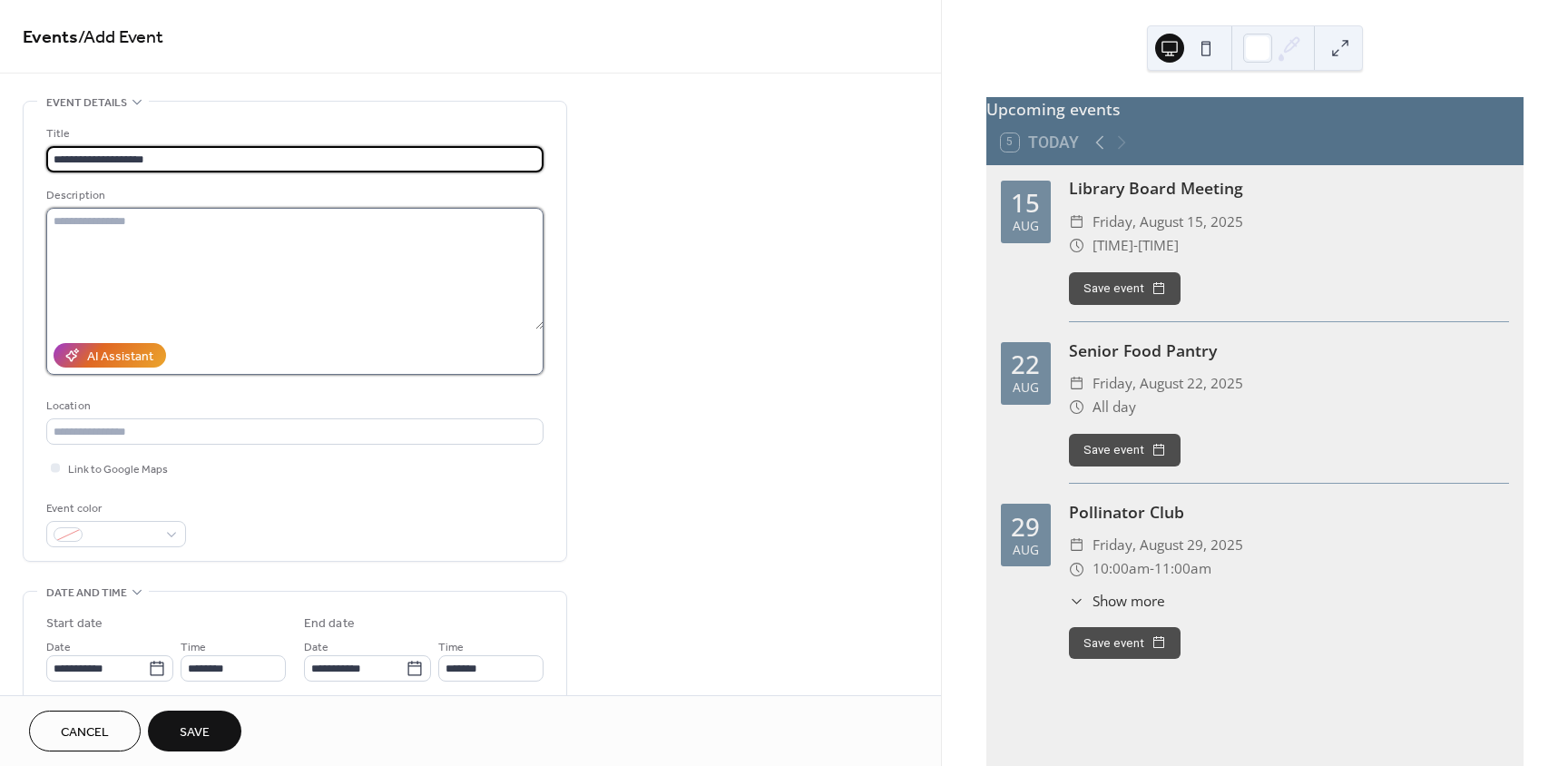 click at bounding box center [295, 269] 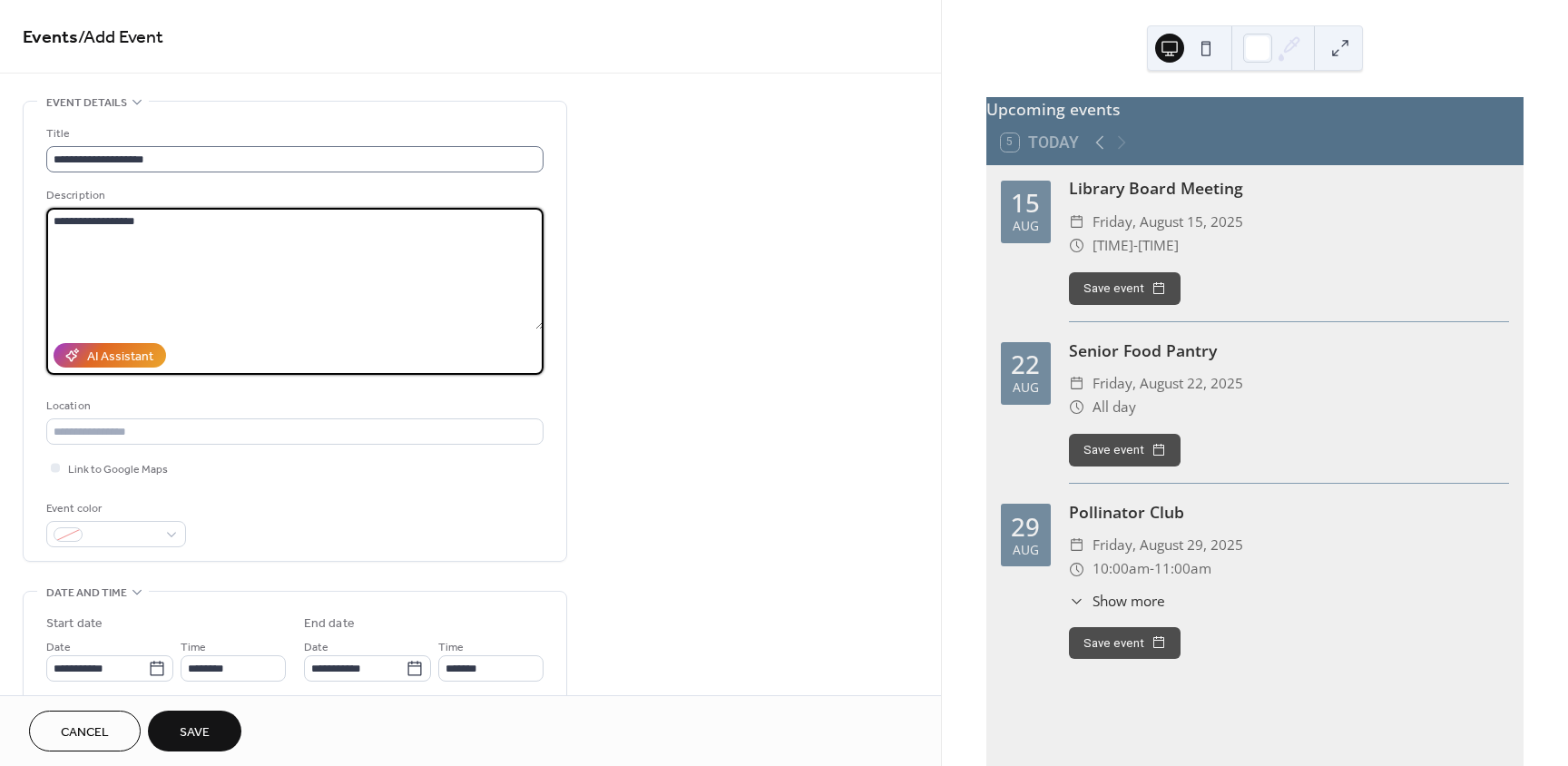 type on "**********" 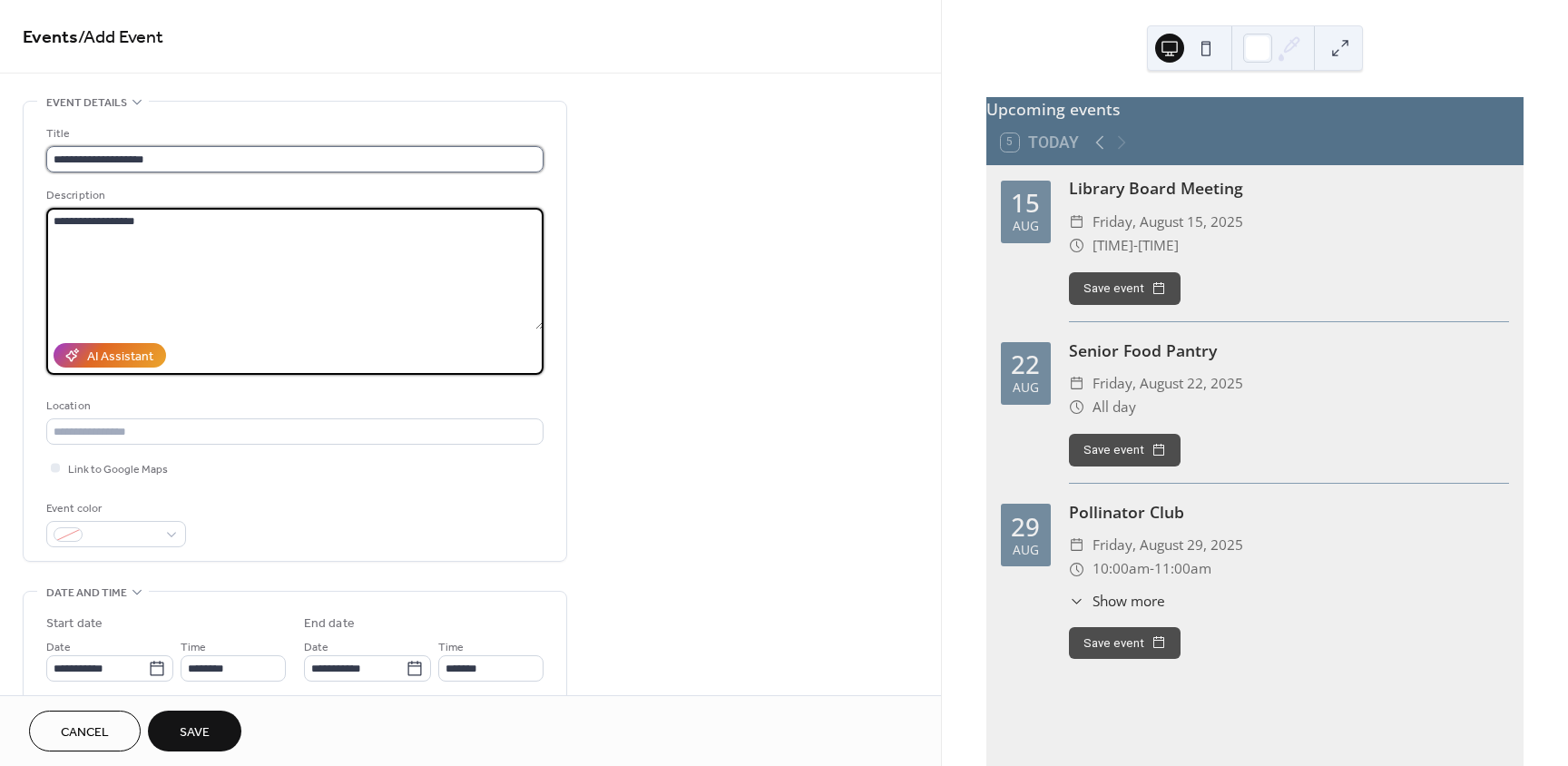 click on "**********" at bounding box center (295, 159) 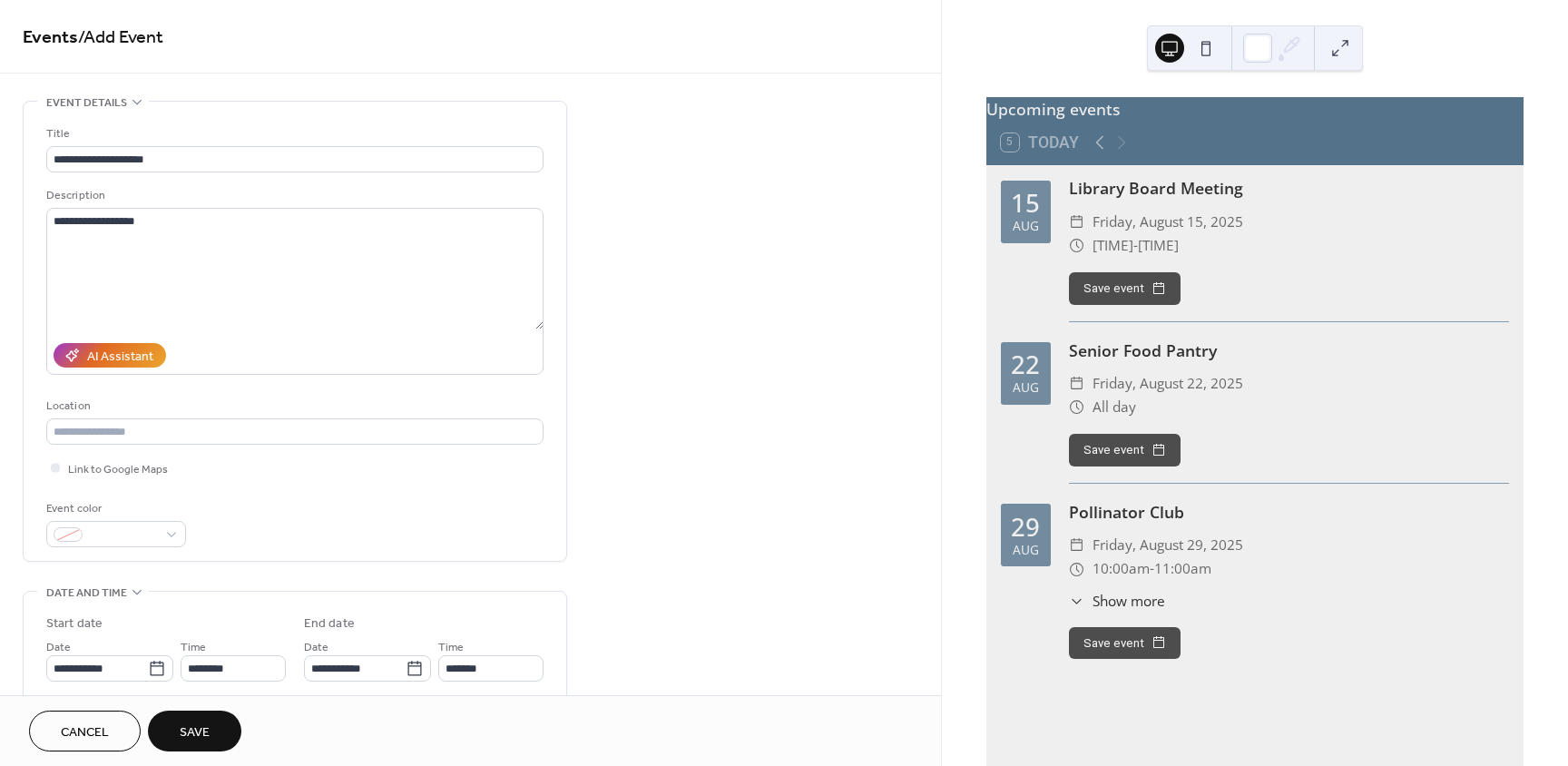 click on "Title" at bounding box center (293, 133) 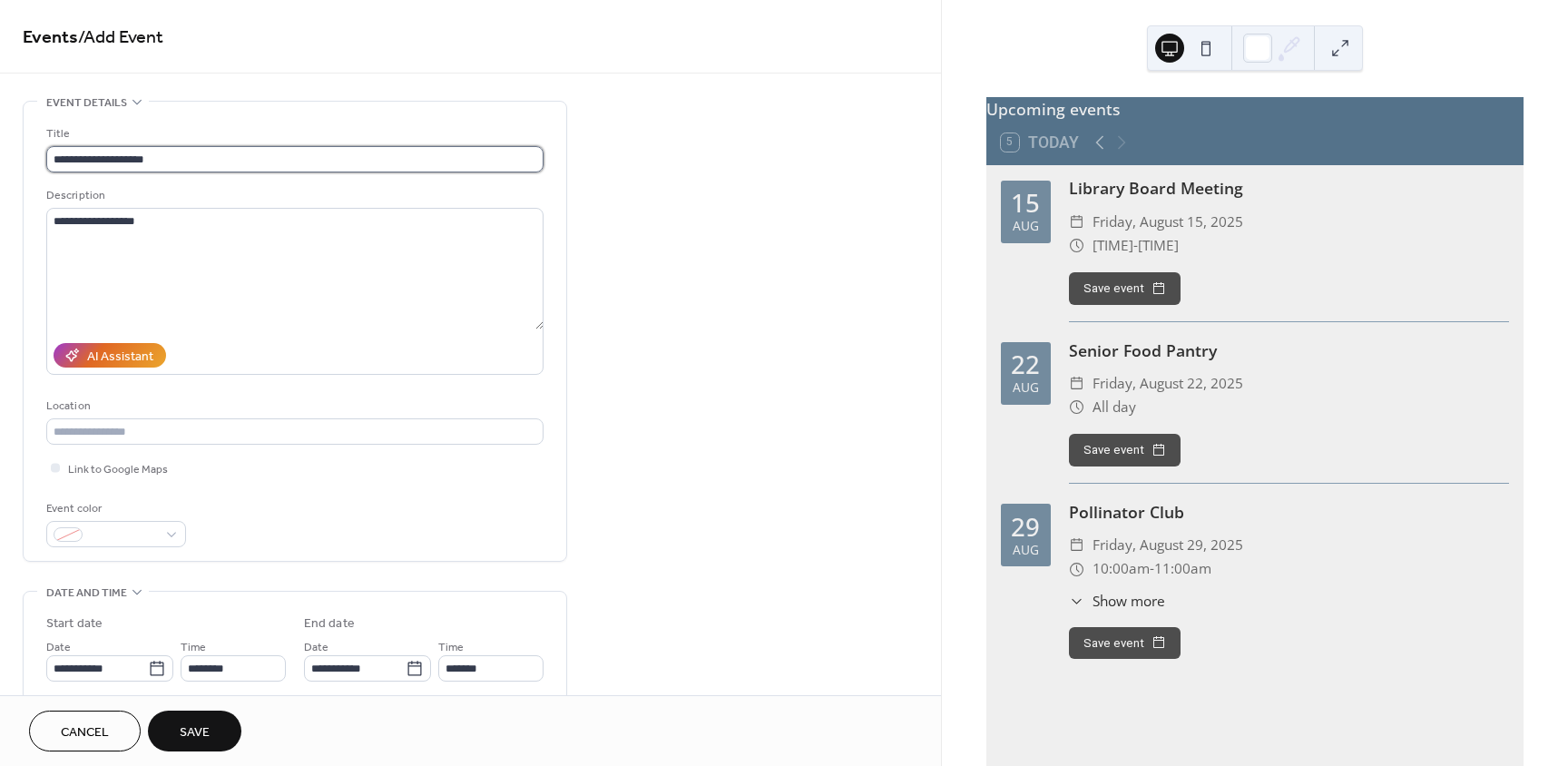 click on "**********" at bounding box center [295, 159] 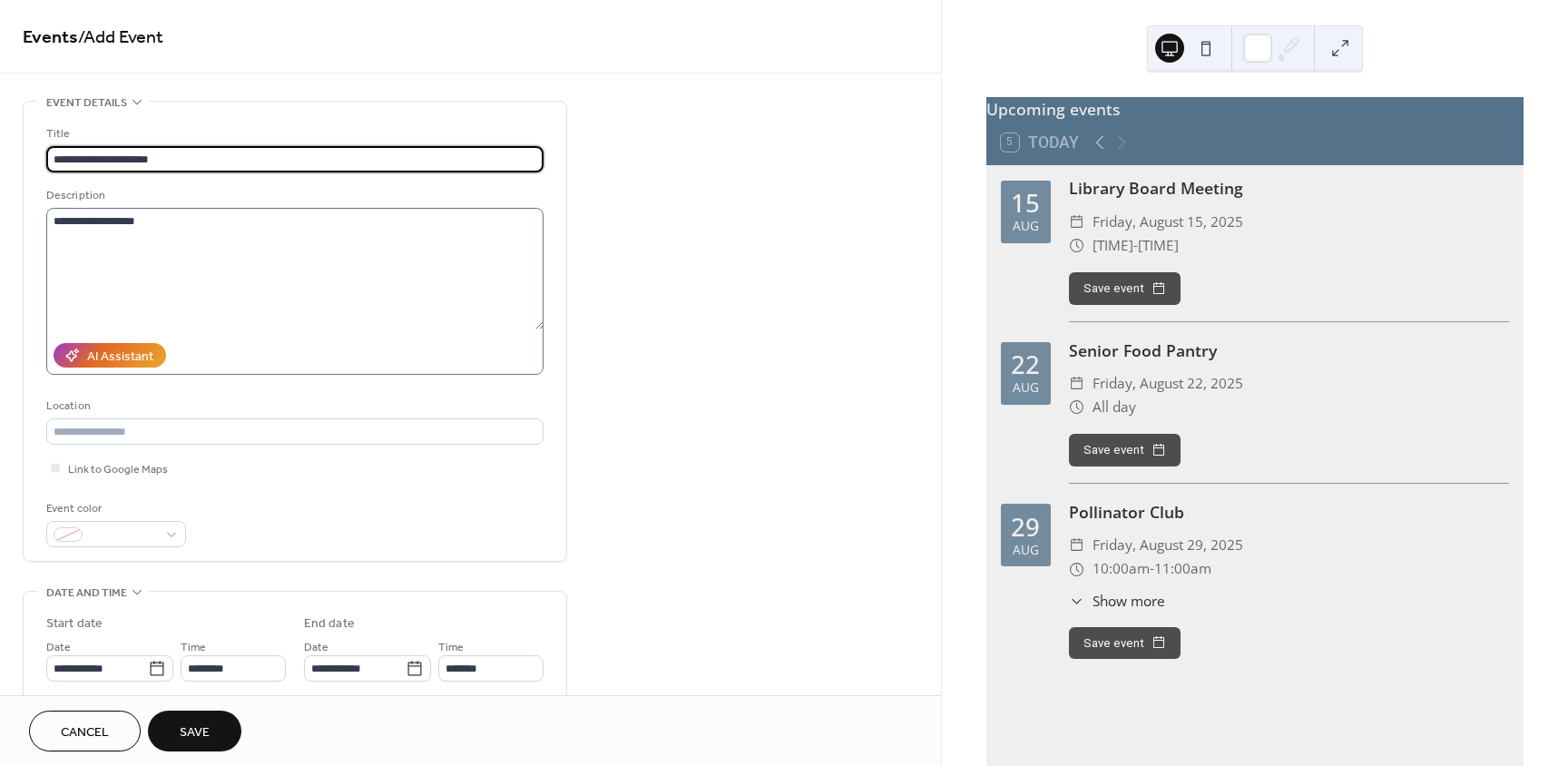 type on "**********" 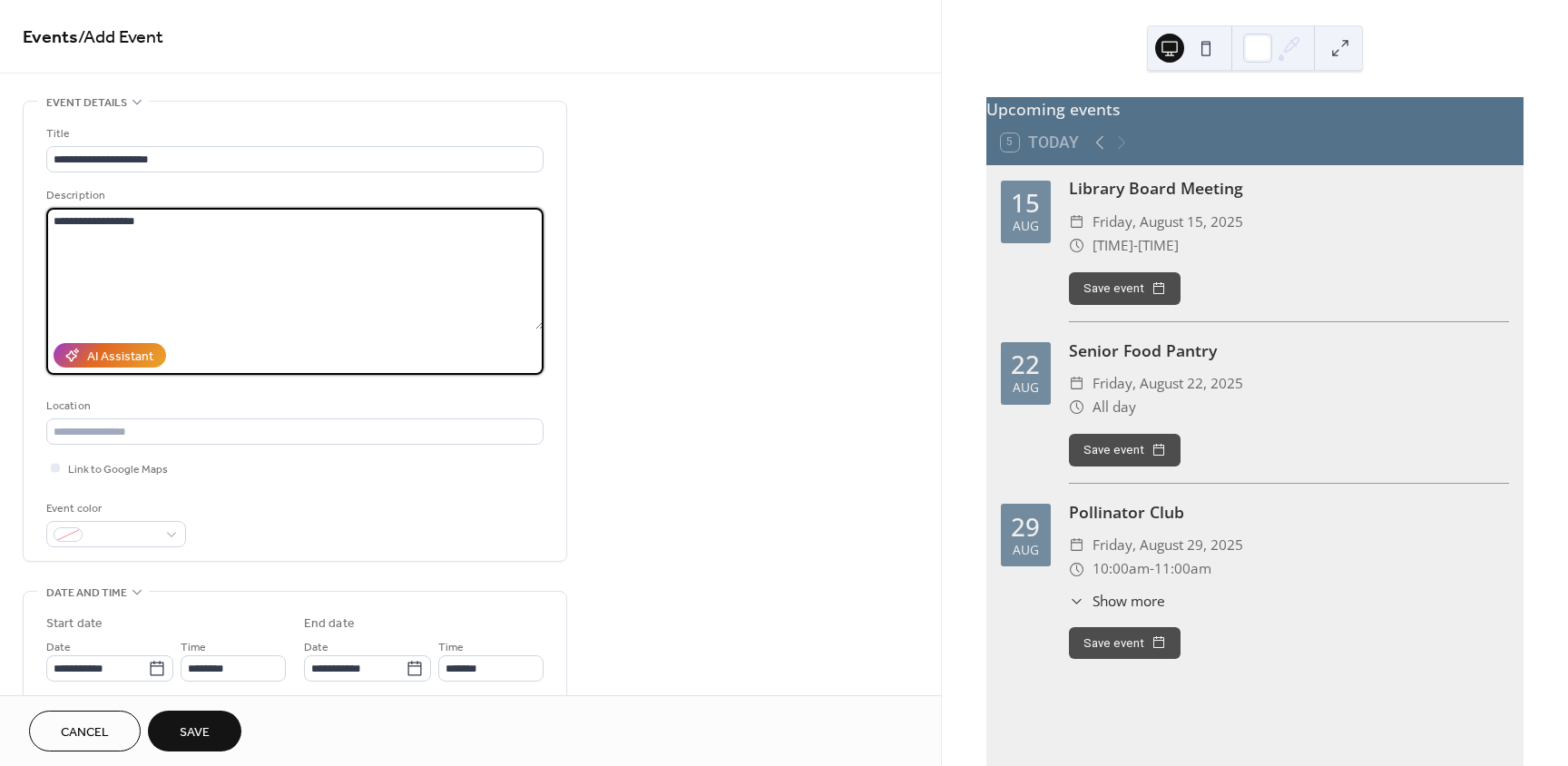 click on "**********" at bounding box center (295, 269) 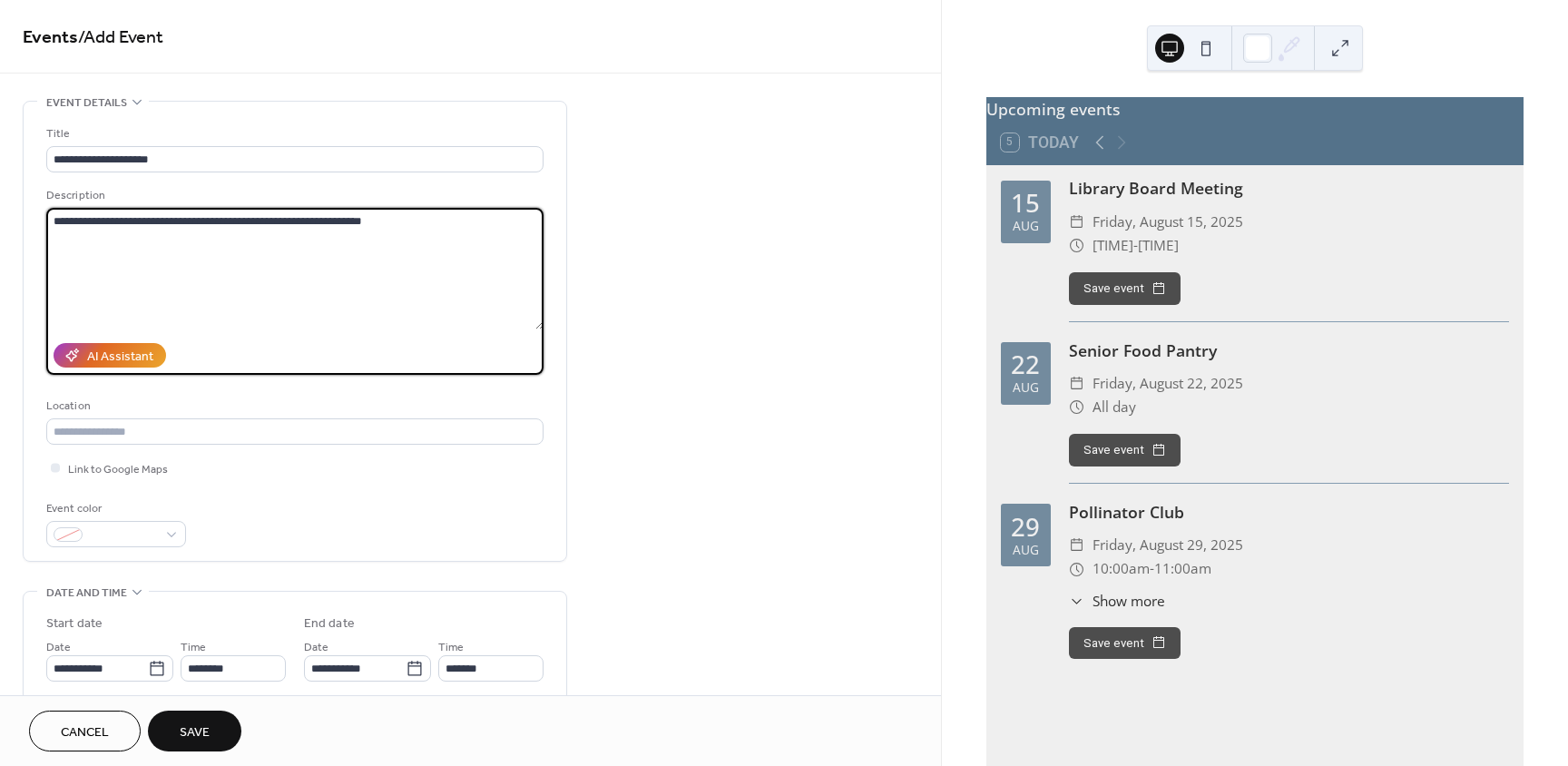 click on "**********" at bounding box center [295, 269] 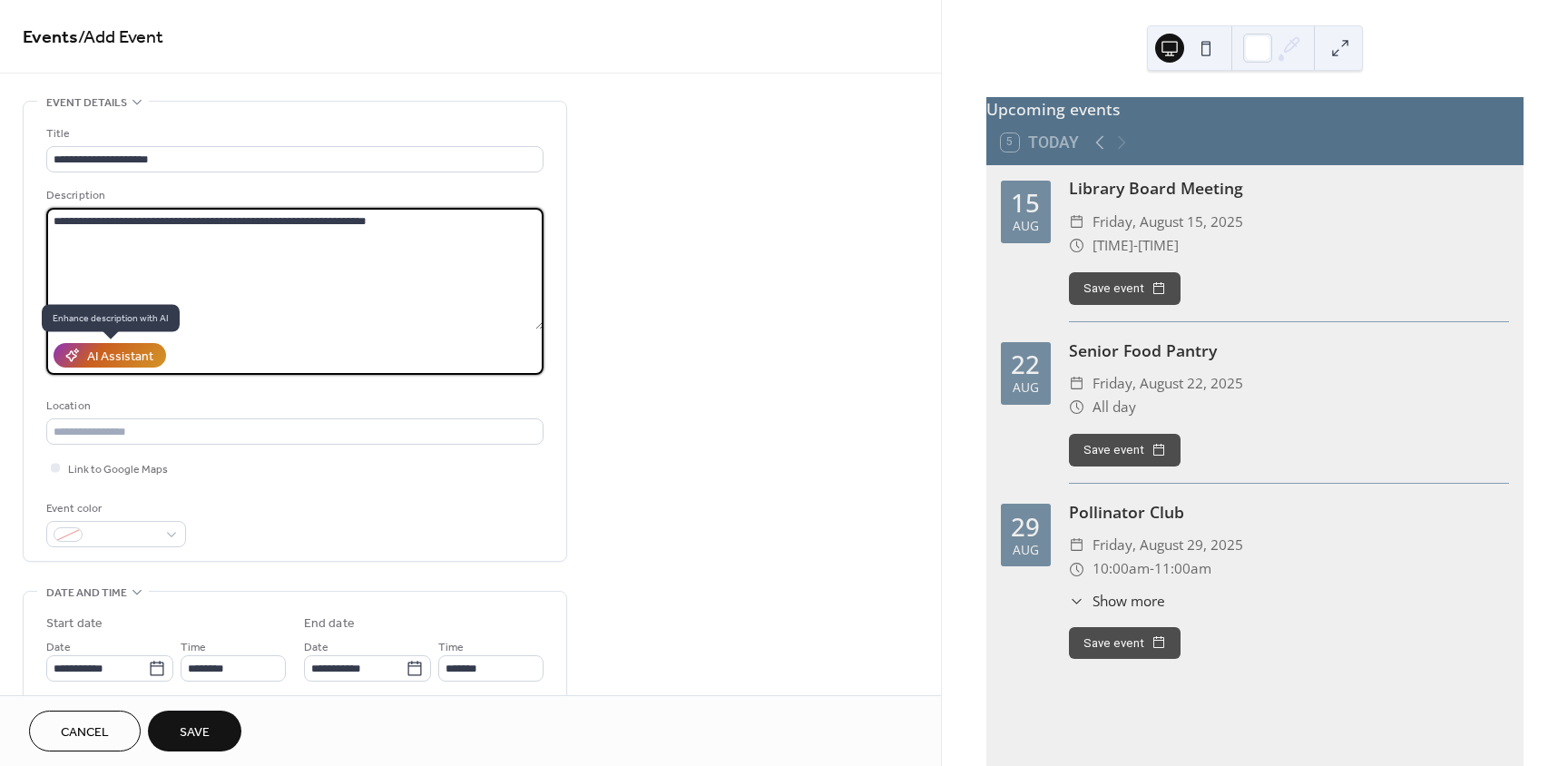 type on "**********" 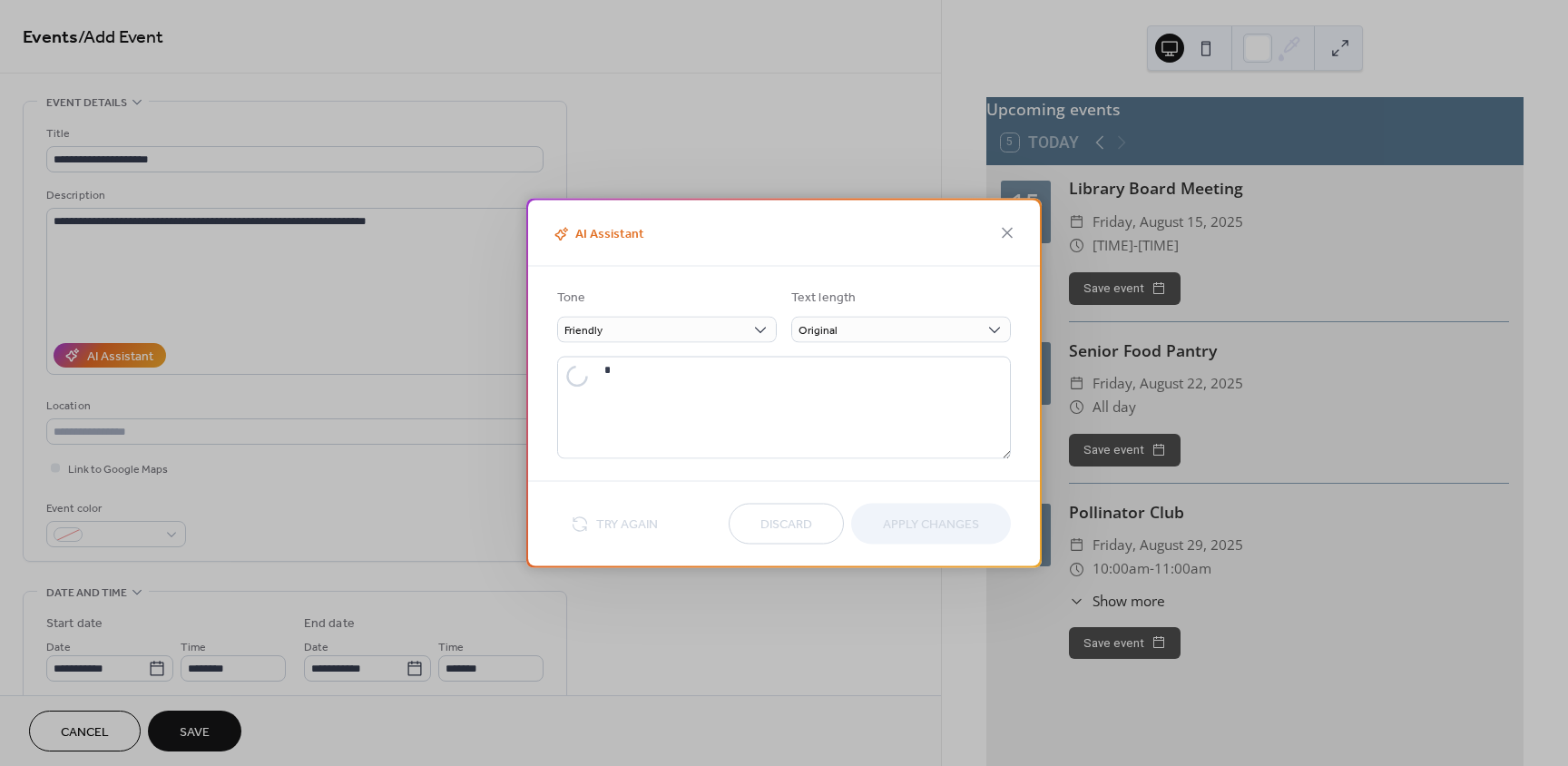type on "**********" 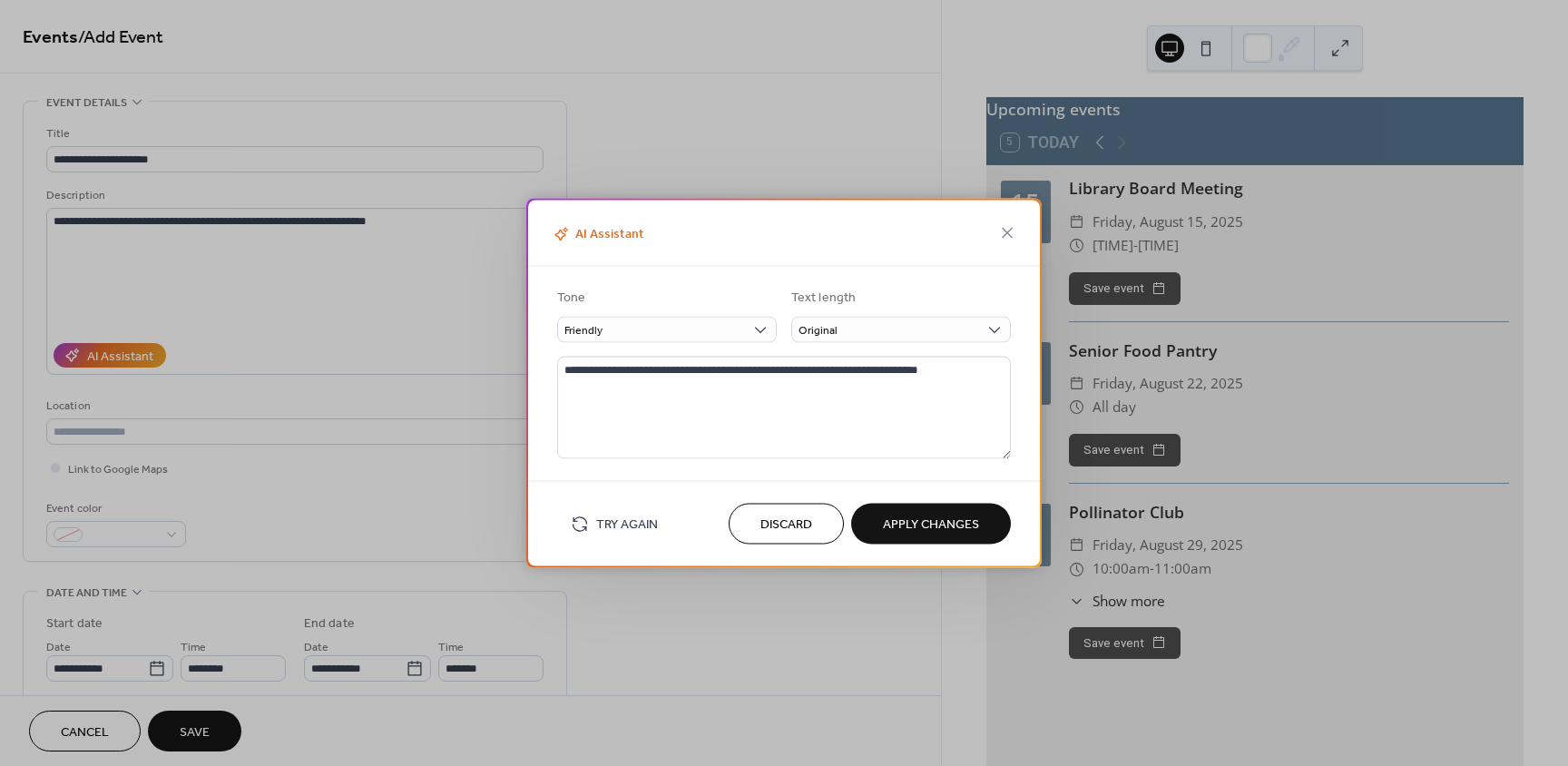 click on "Apply Changes" at bounding box center (931, 525) 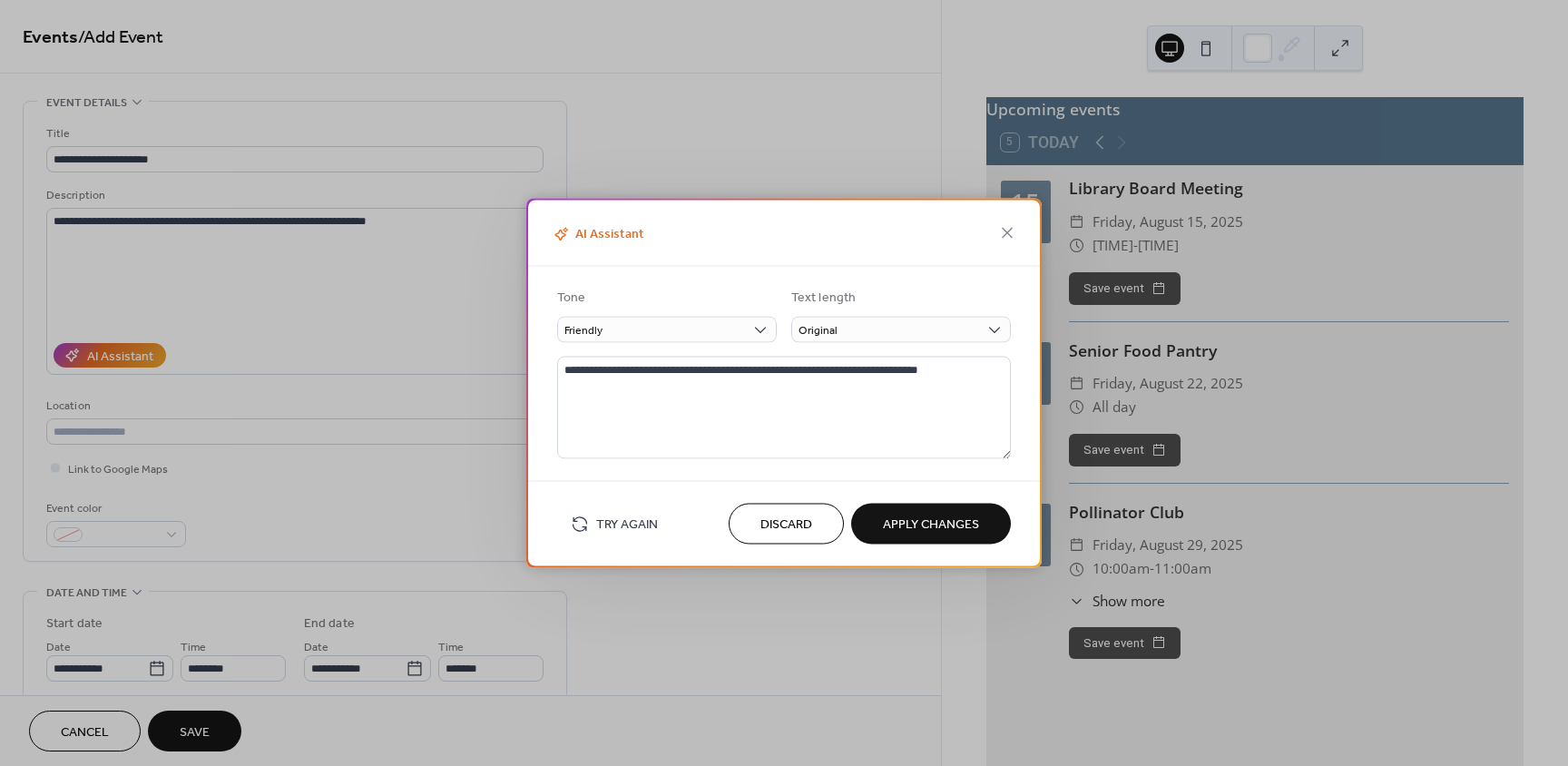 type on "**********" 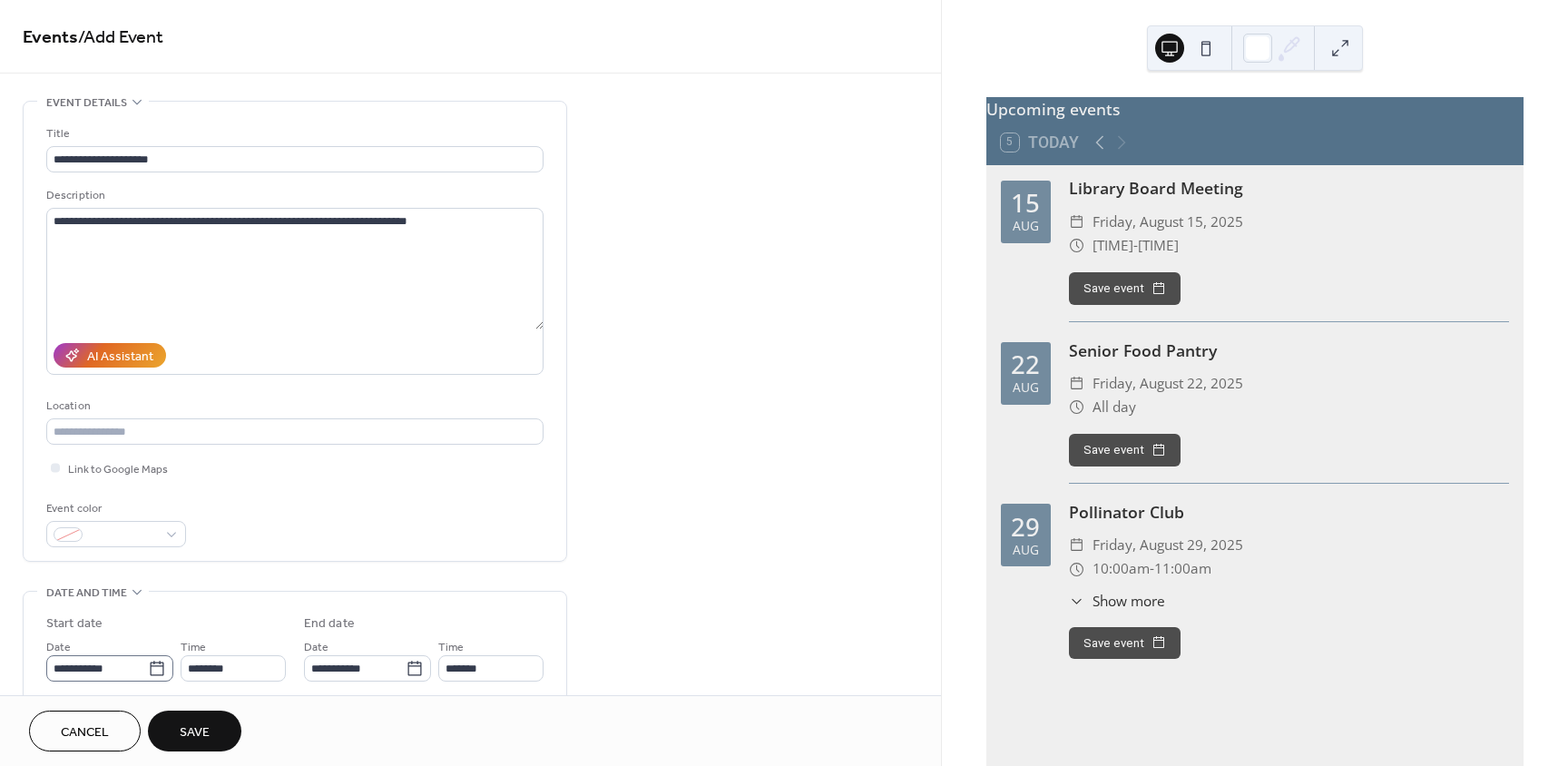 click 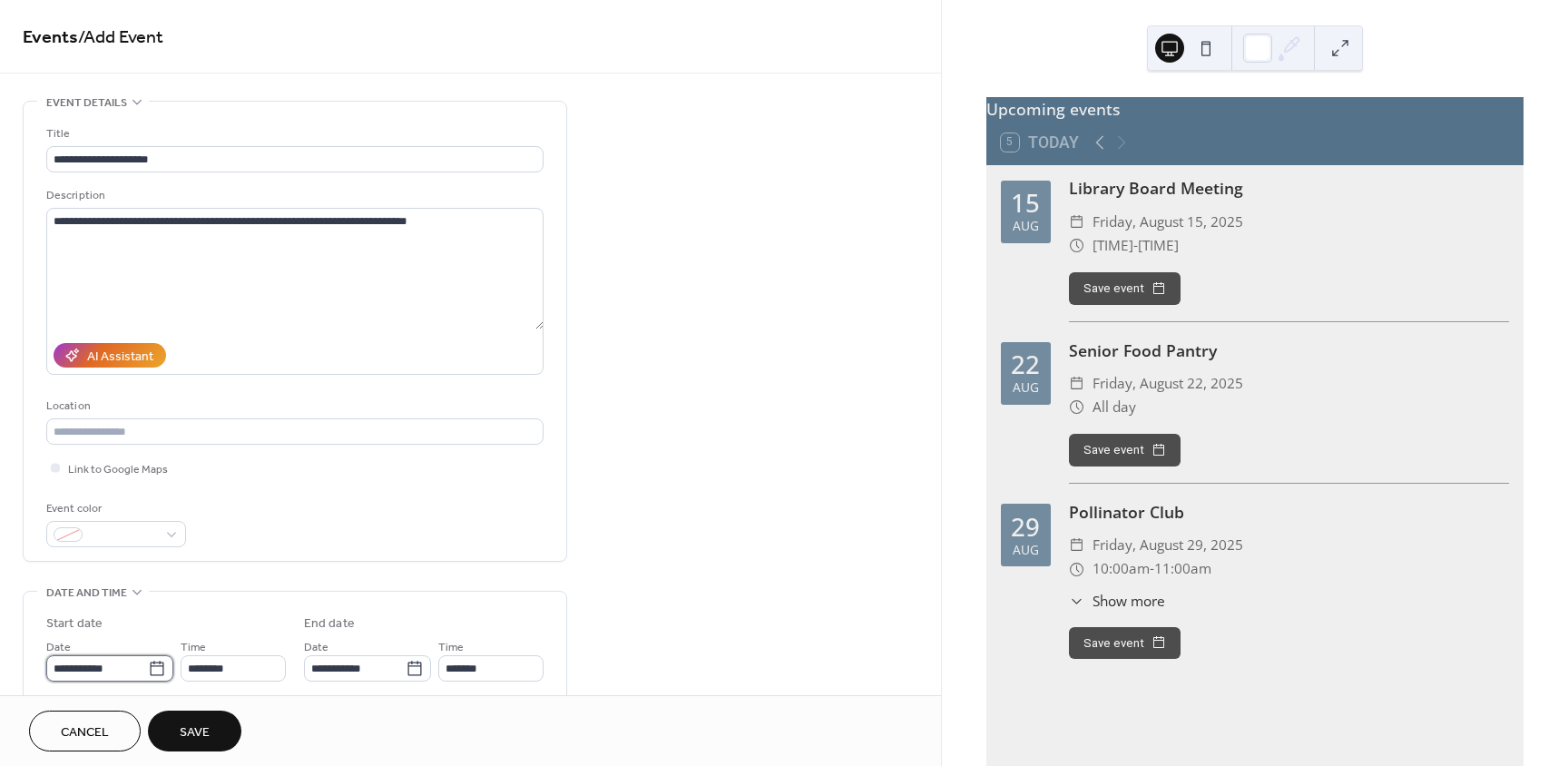 click on "**********" at bounding box center [97, 668] 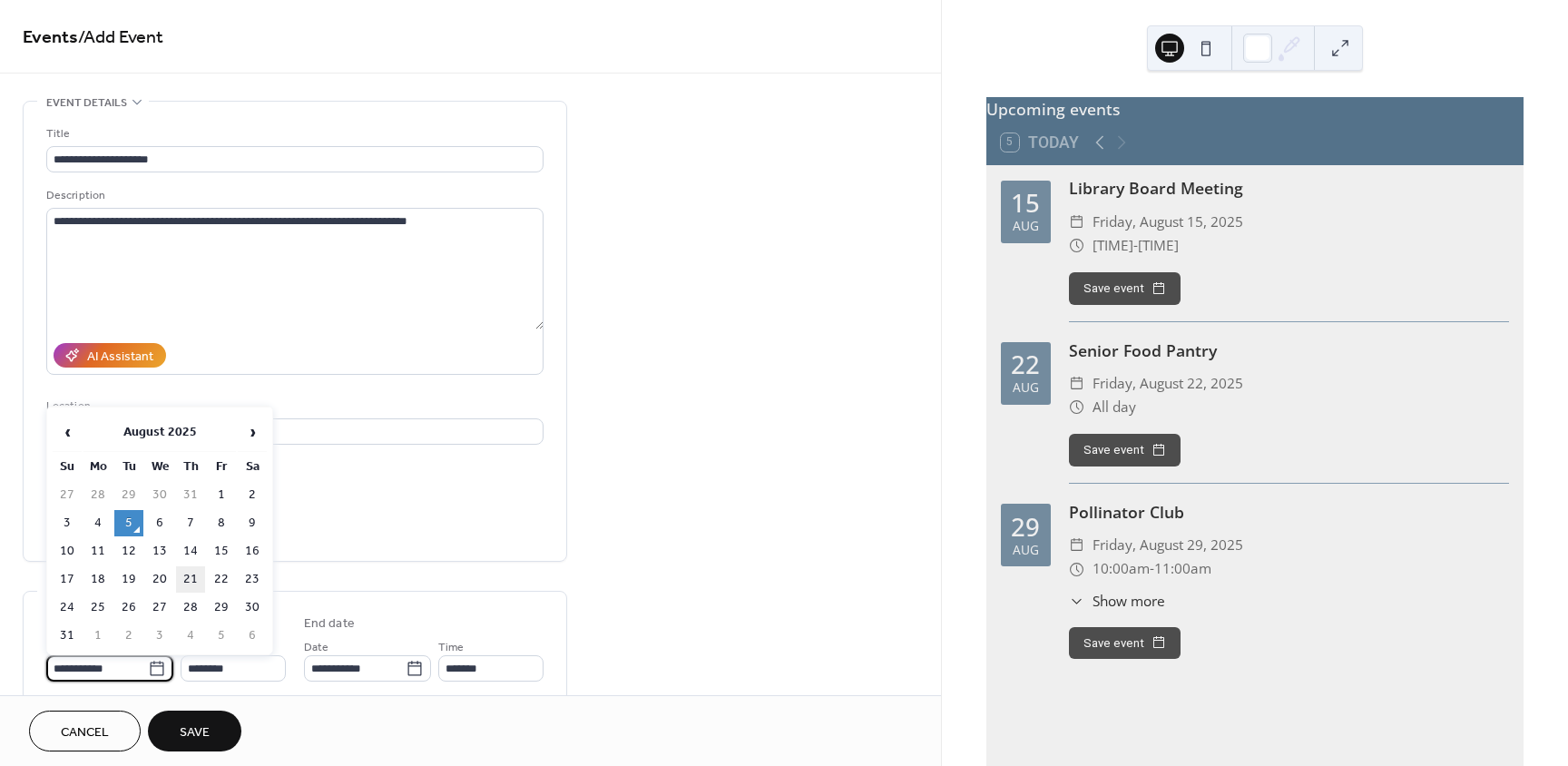 click on "21" at bounding box center [191, 579] 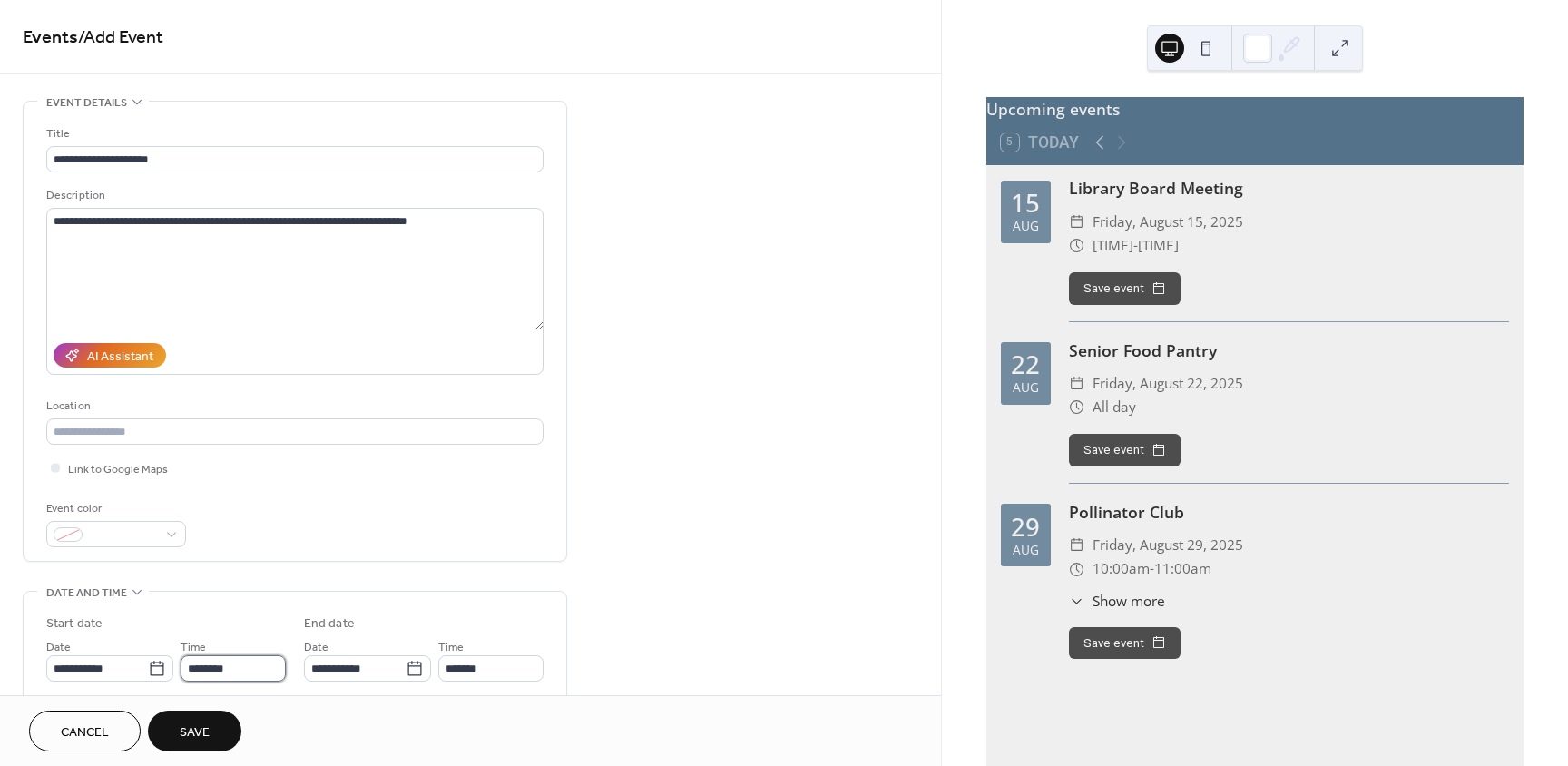 click on "********" at bounding box center [233, 668] 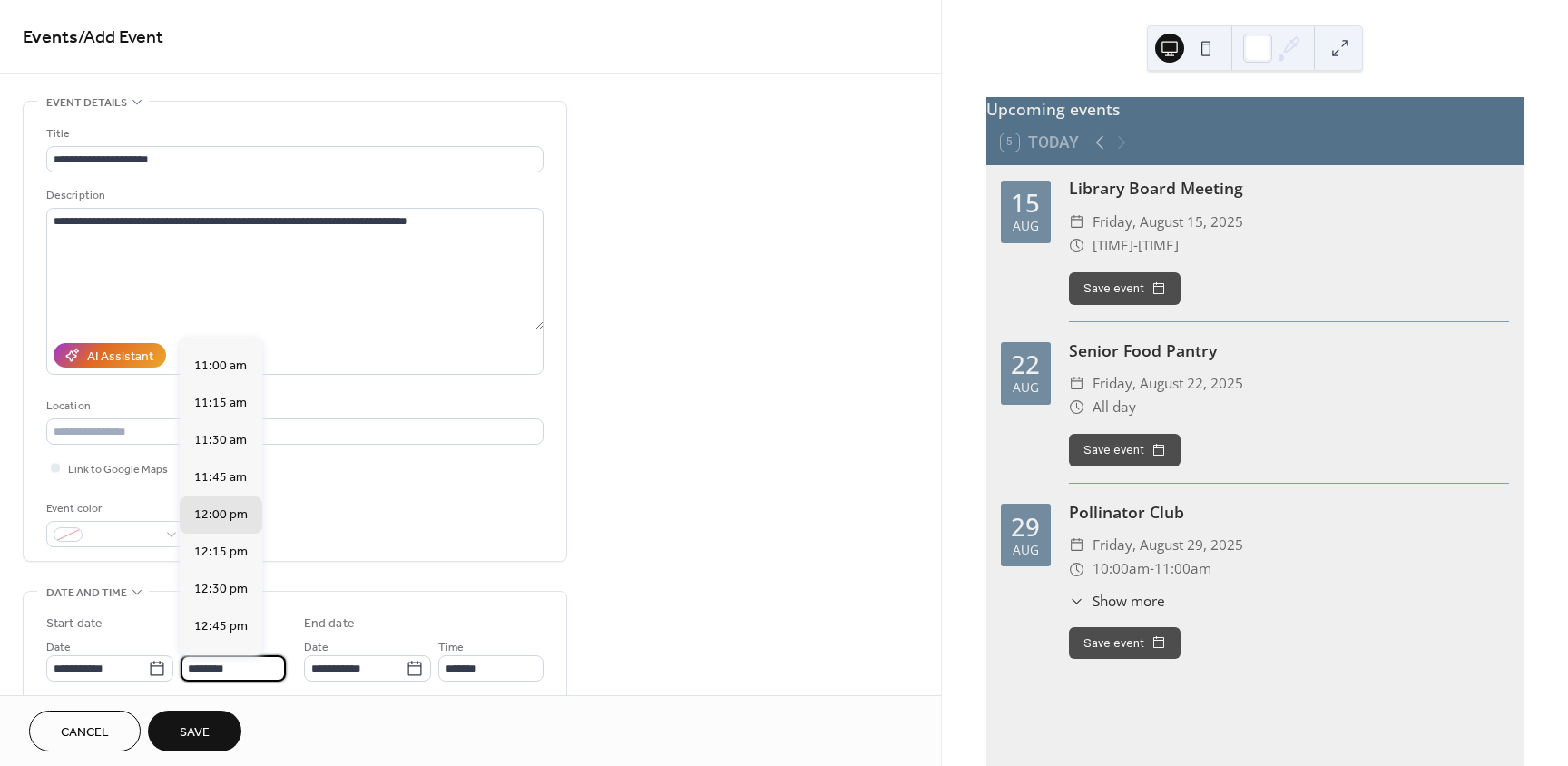 scroll, scrollTop: 1379, scrollLeft: 0, axis: vertical 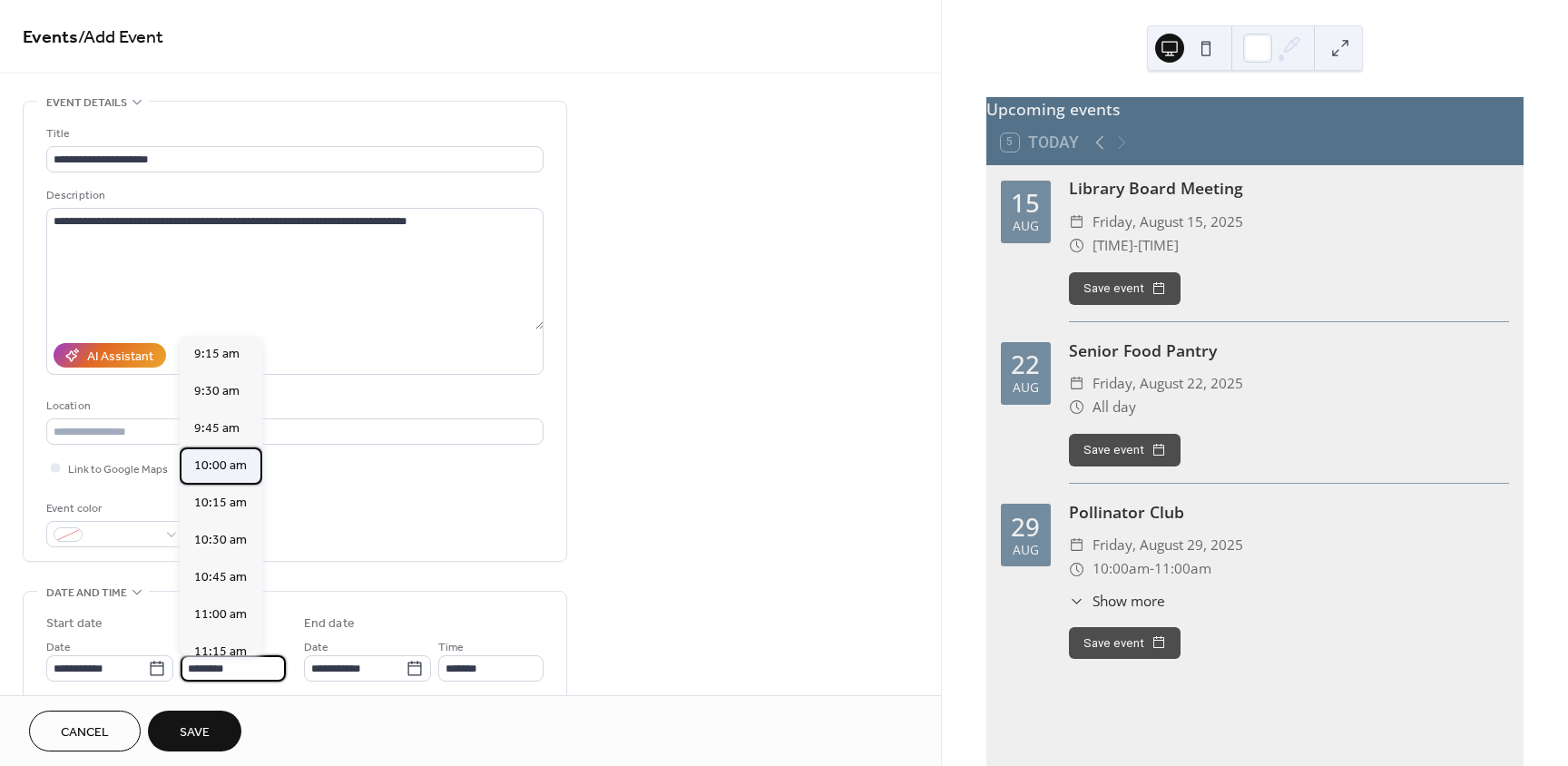 click on "10:00 am" at bounding box center (220, 466) 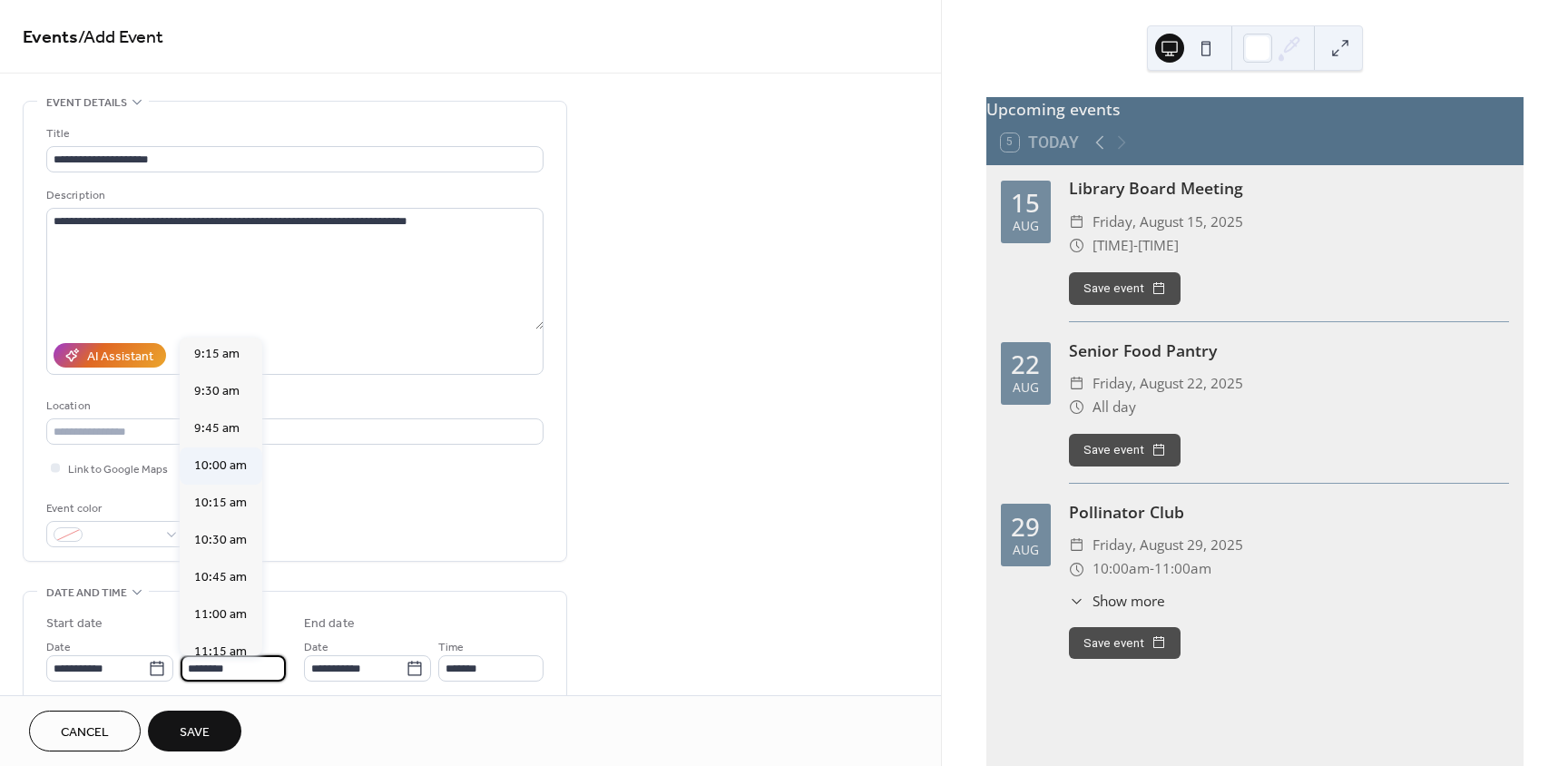 type on "********" 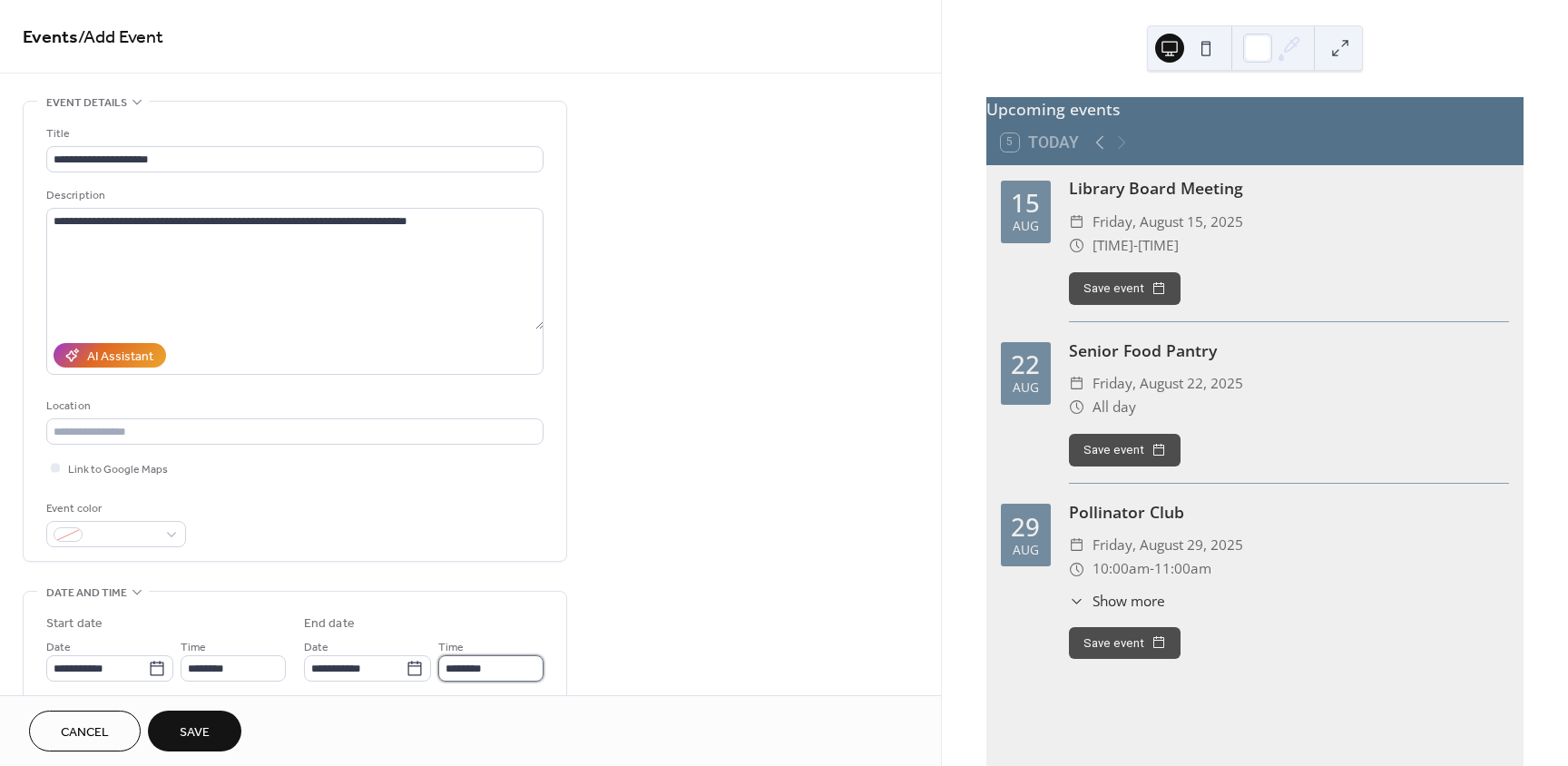 click on "********" at bounding box center [491, 668] 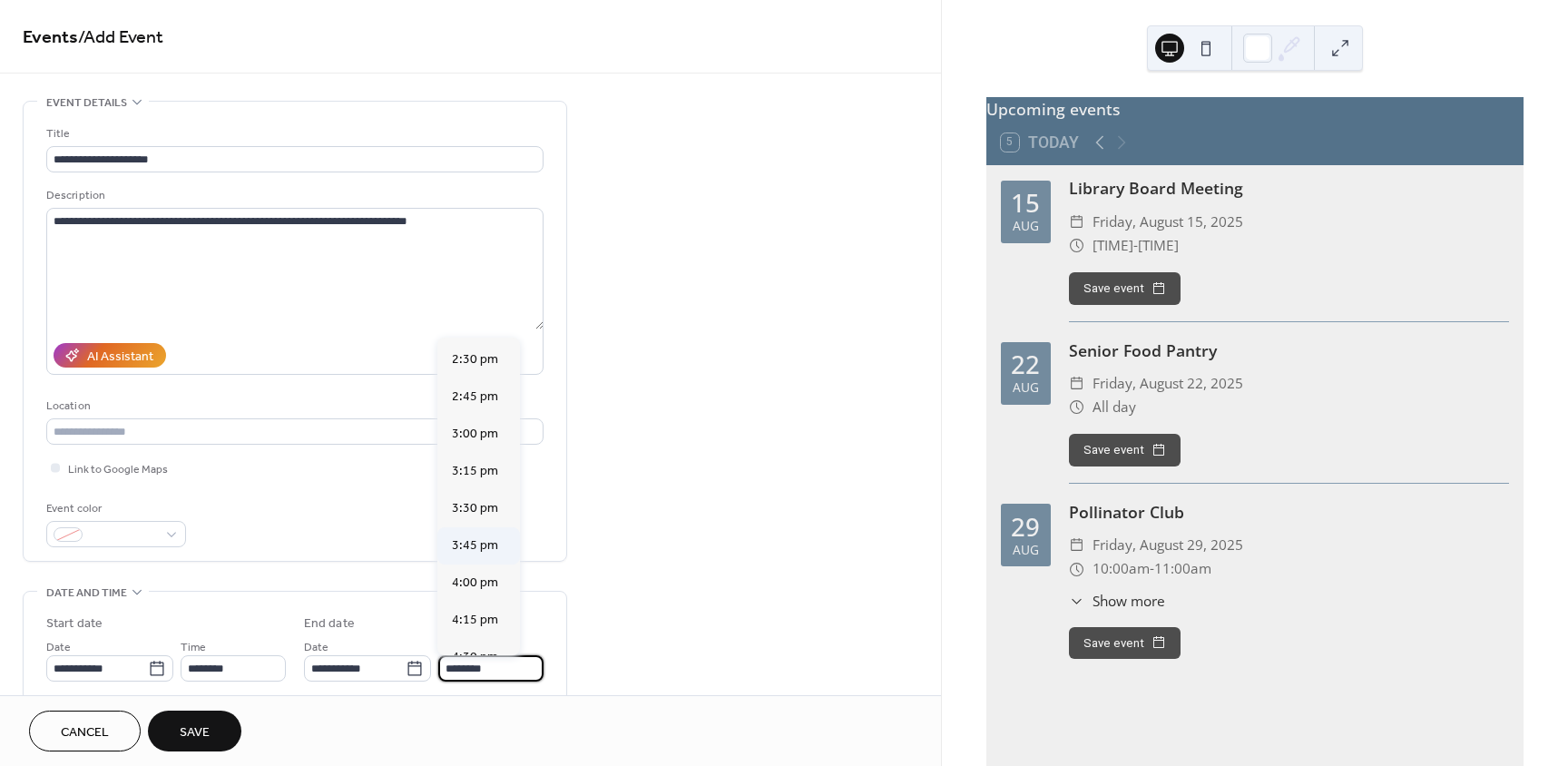 scroll, scrollTop: 635, scrollLeft: 0, axis: vertical 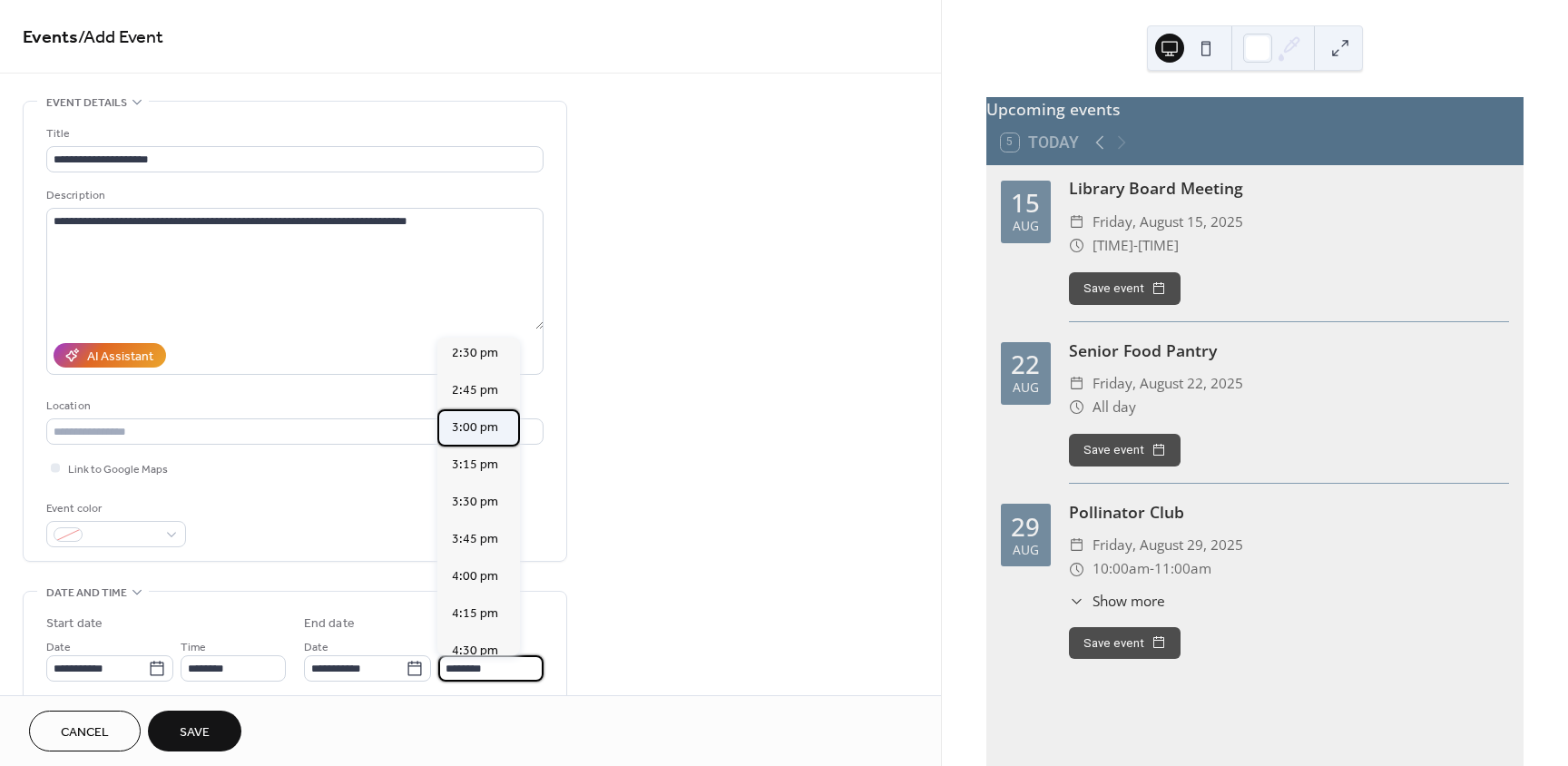 click on "3:00 pm" at bounding box center [475, 427] 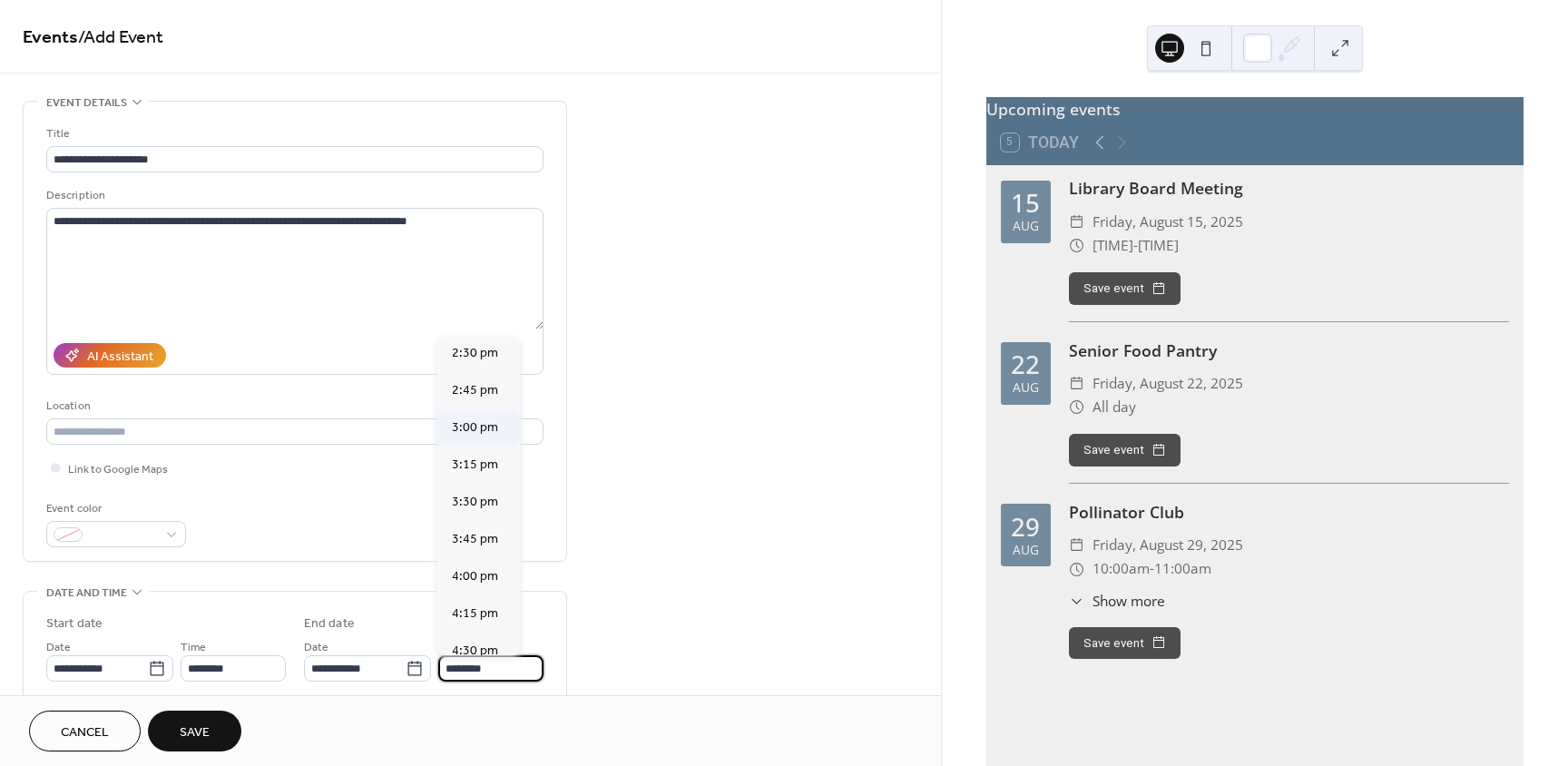 type on "*******" 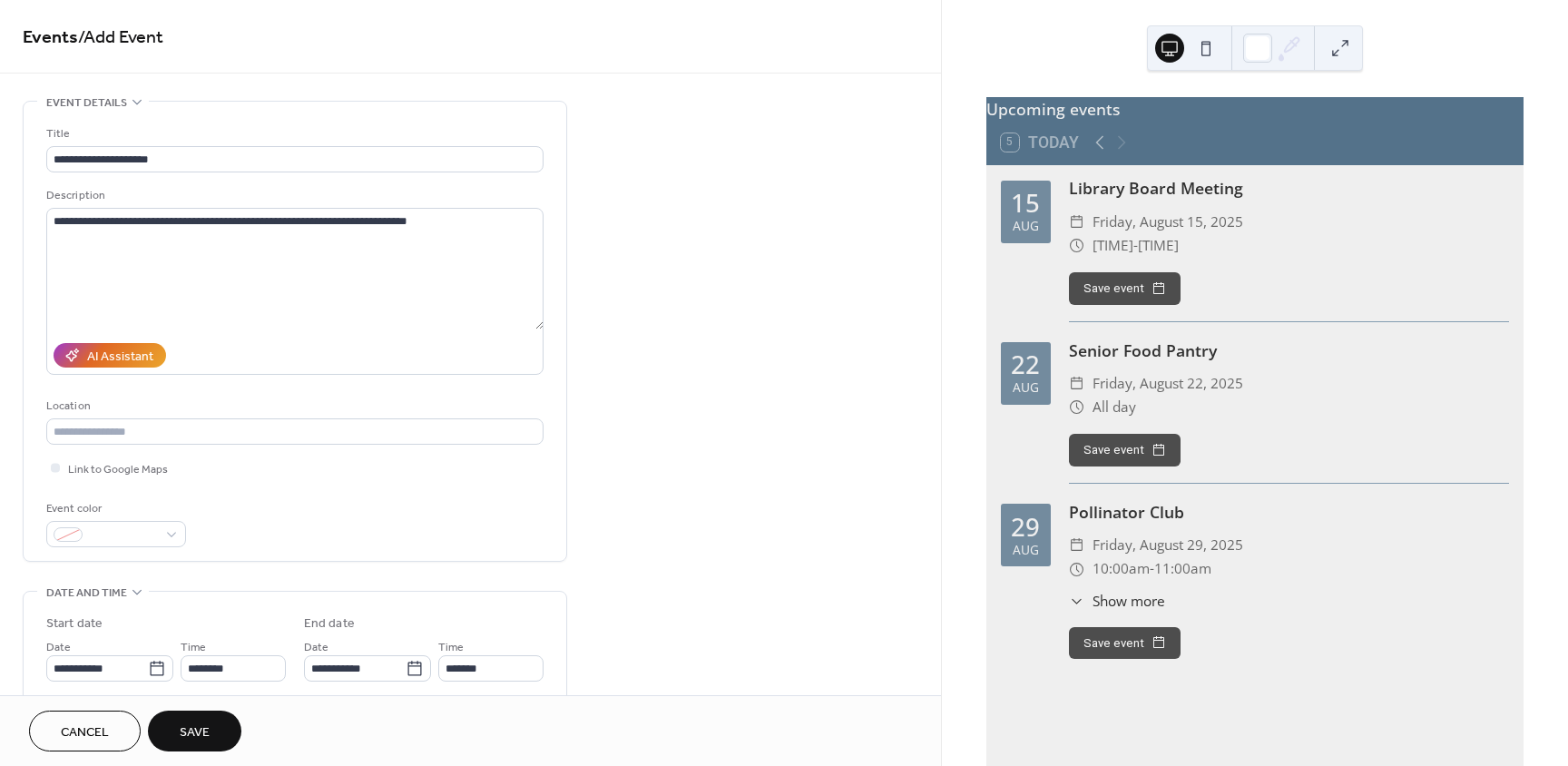 click on "Save" at bounding box center [194, 731] 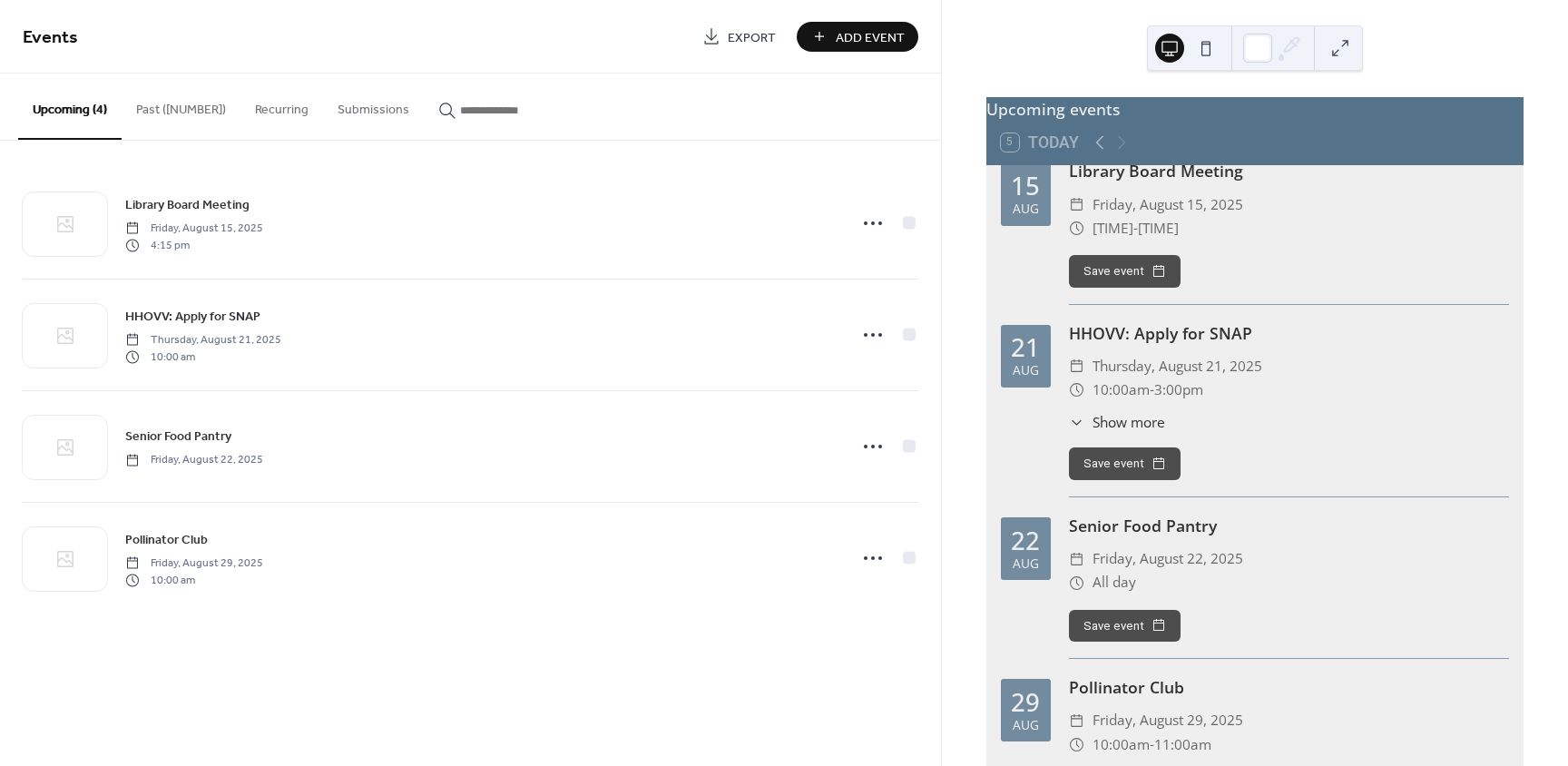scroll, scrollTop: 28, scrollLeft: 0, axis: vertical 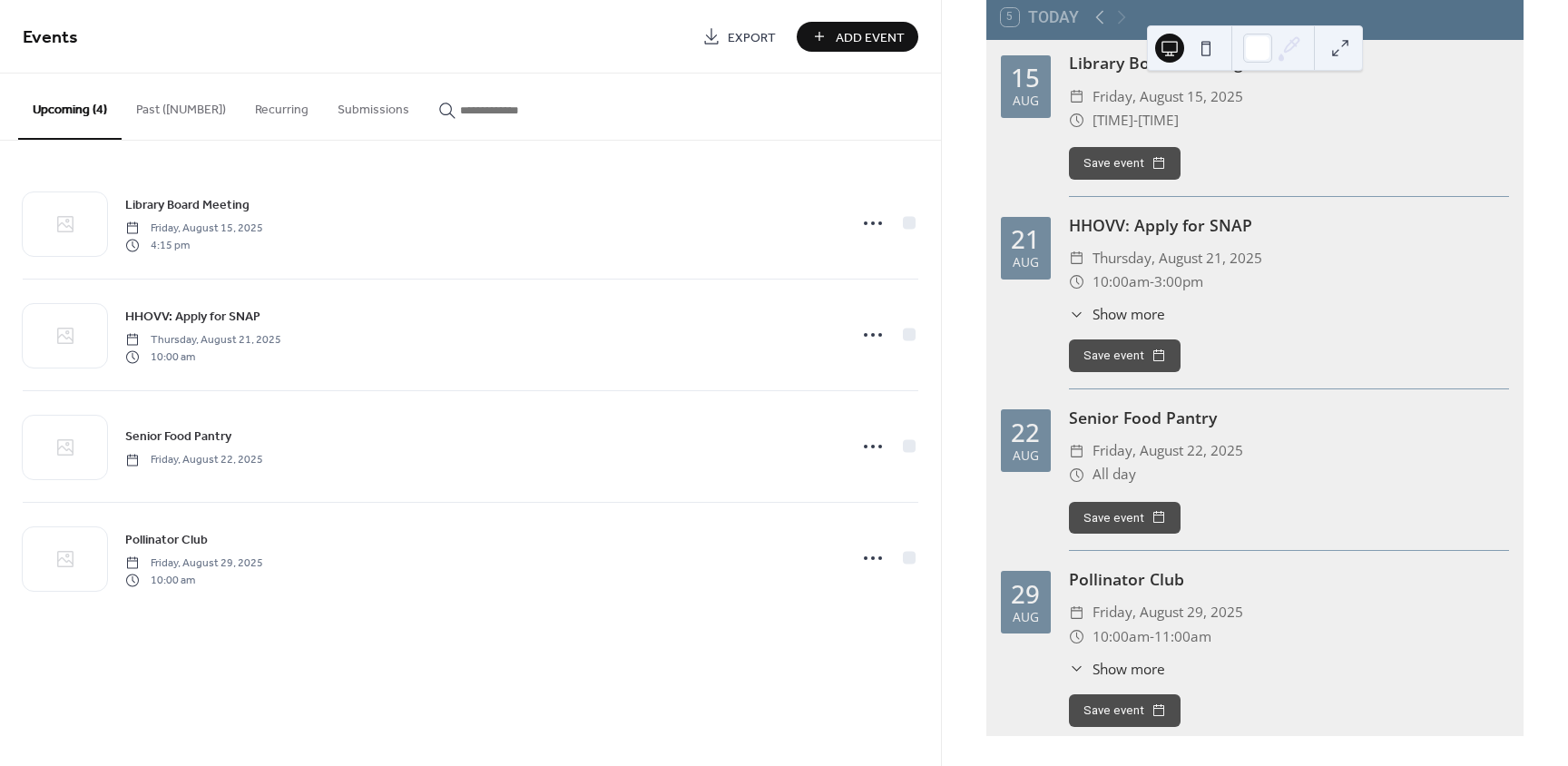click on "Add Event" at bounding box center [870, 37] 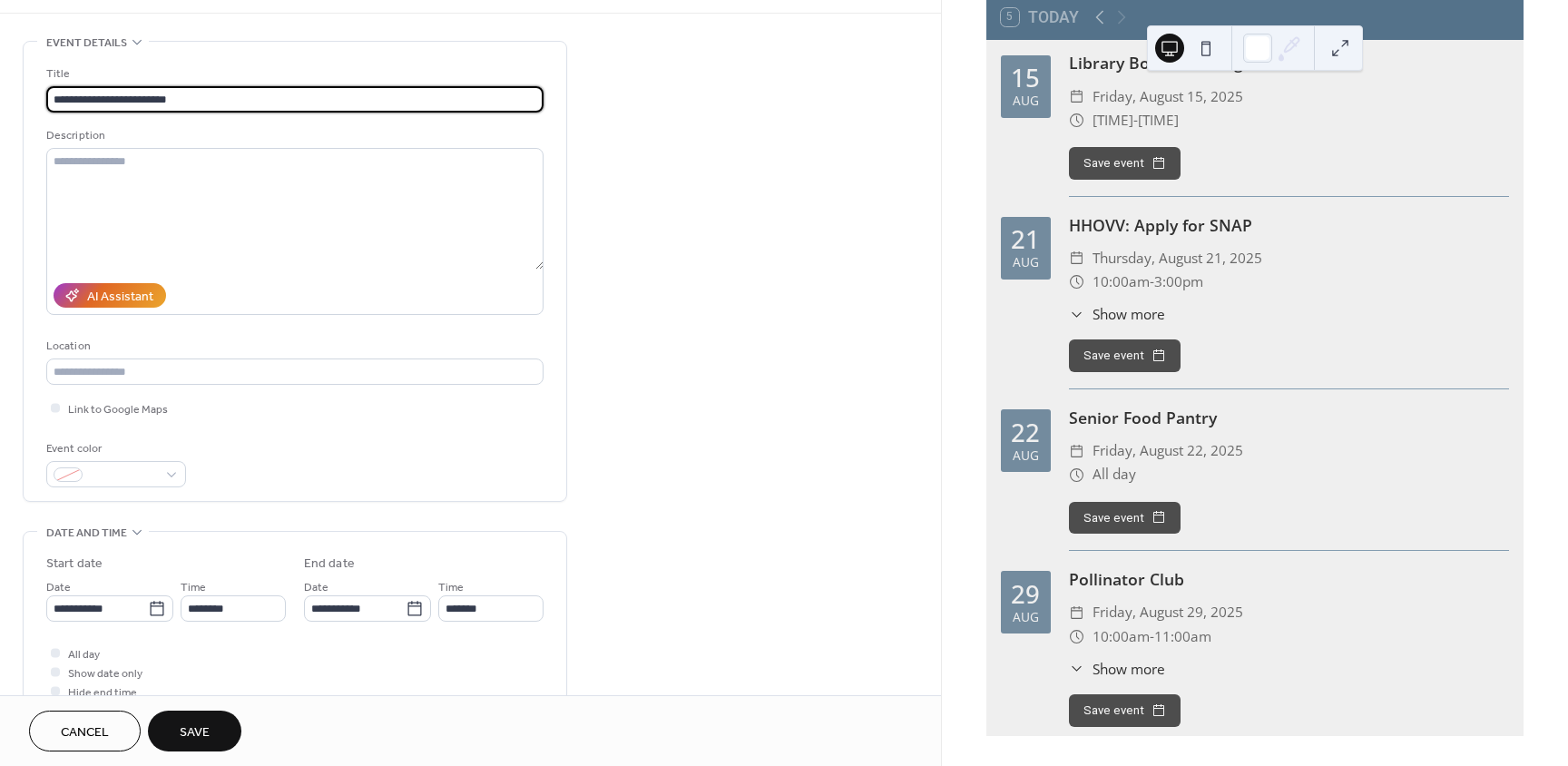 scroll, scrollTop: 91, scrollLeft: 0, axis: vertical 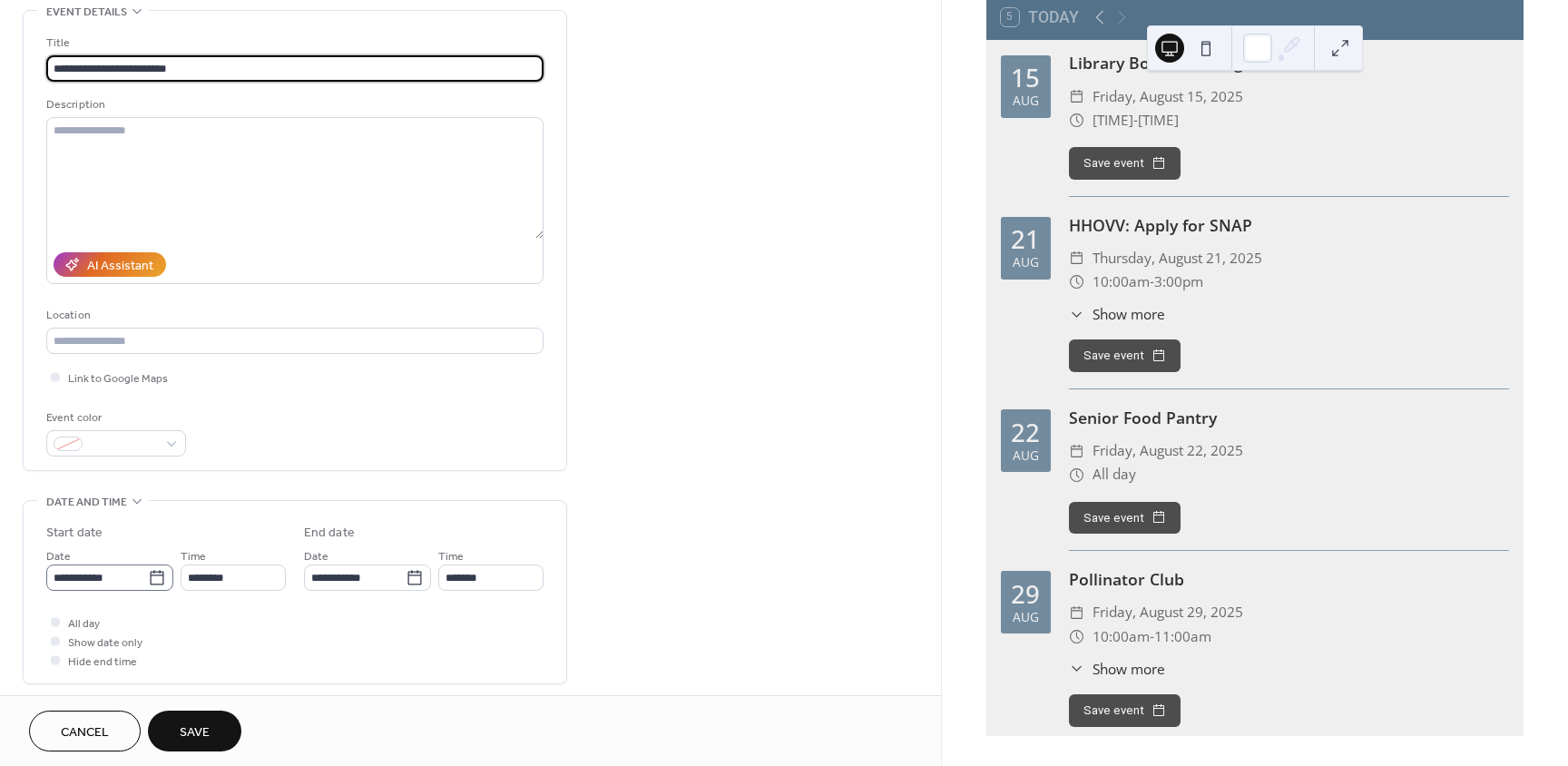 type on "**********" 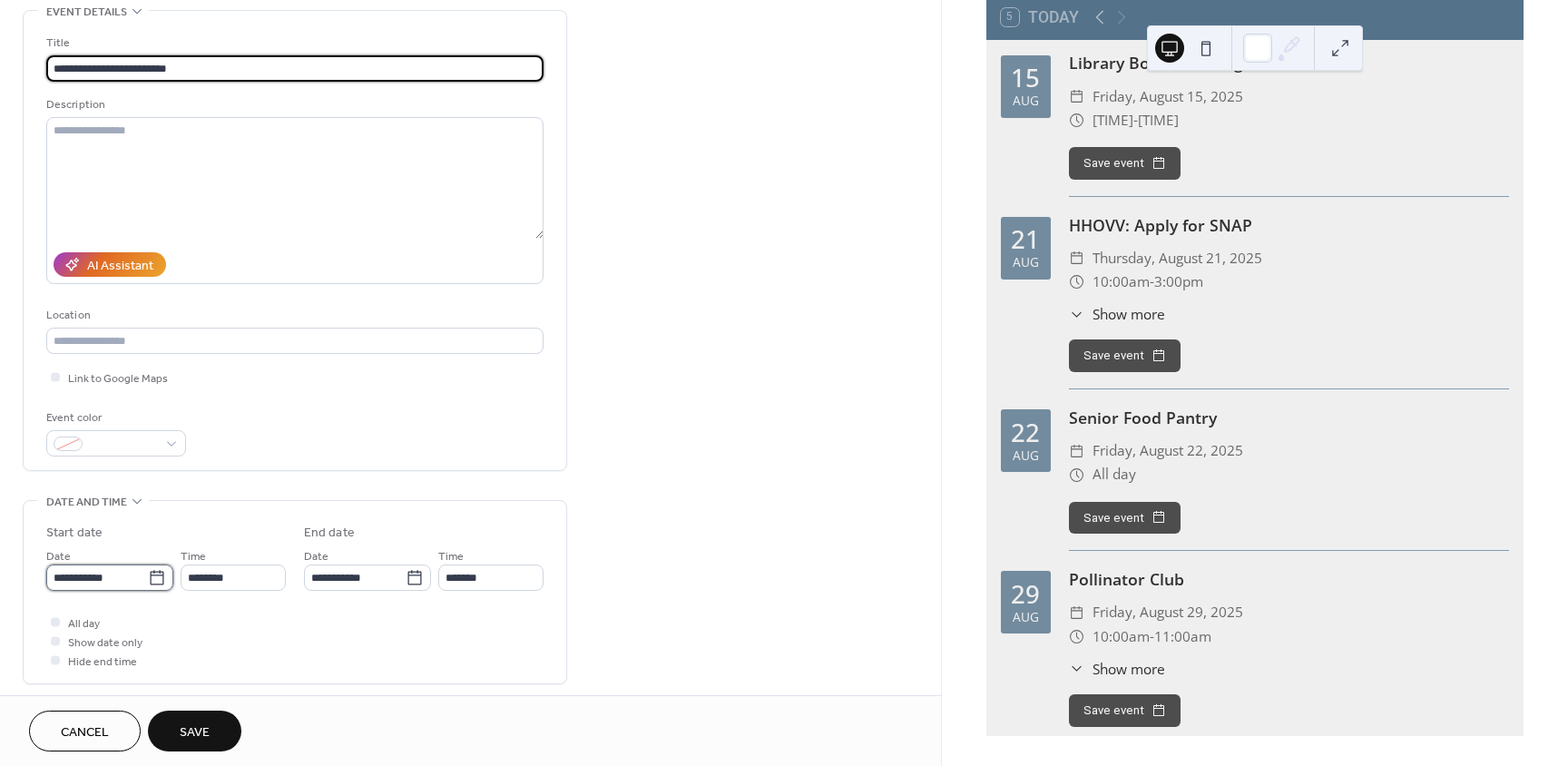 click on "**********" at bounding box center [97, 577] 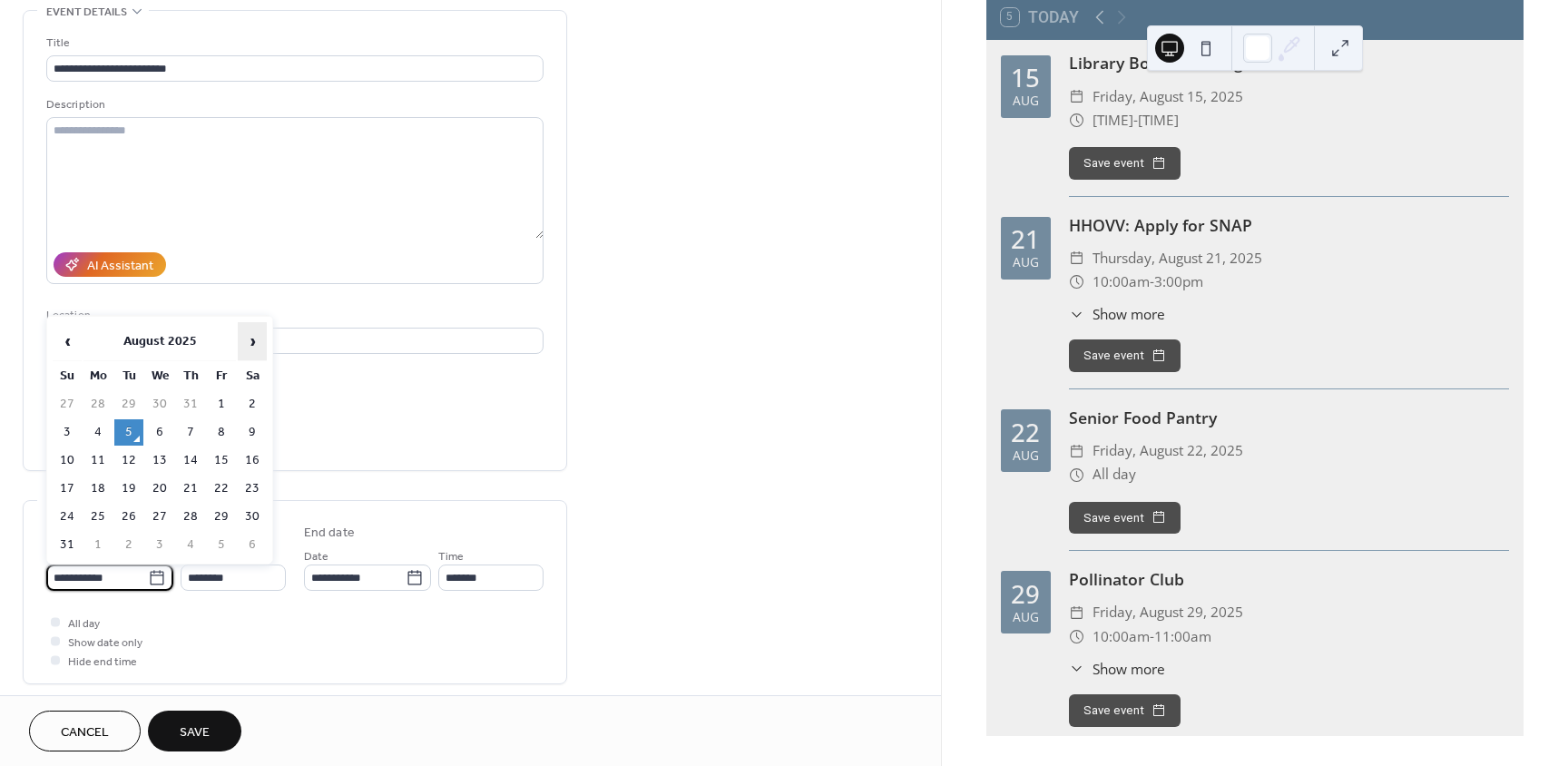click on "›" at bounding box center [252, 341] 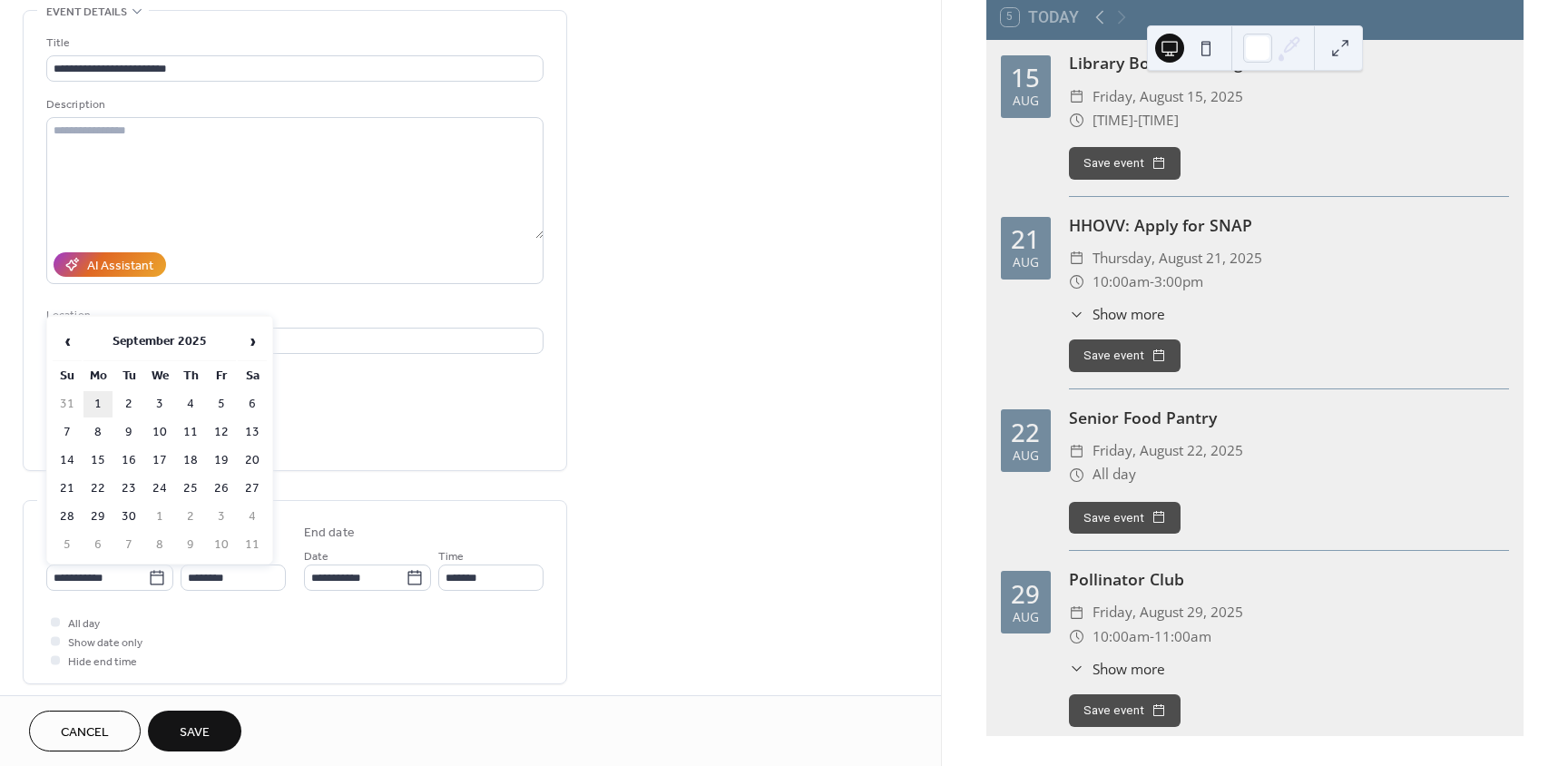click on "1" at bounding box center [98, 404] 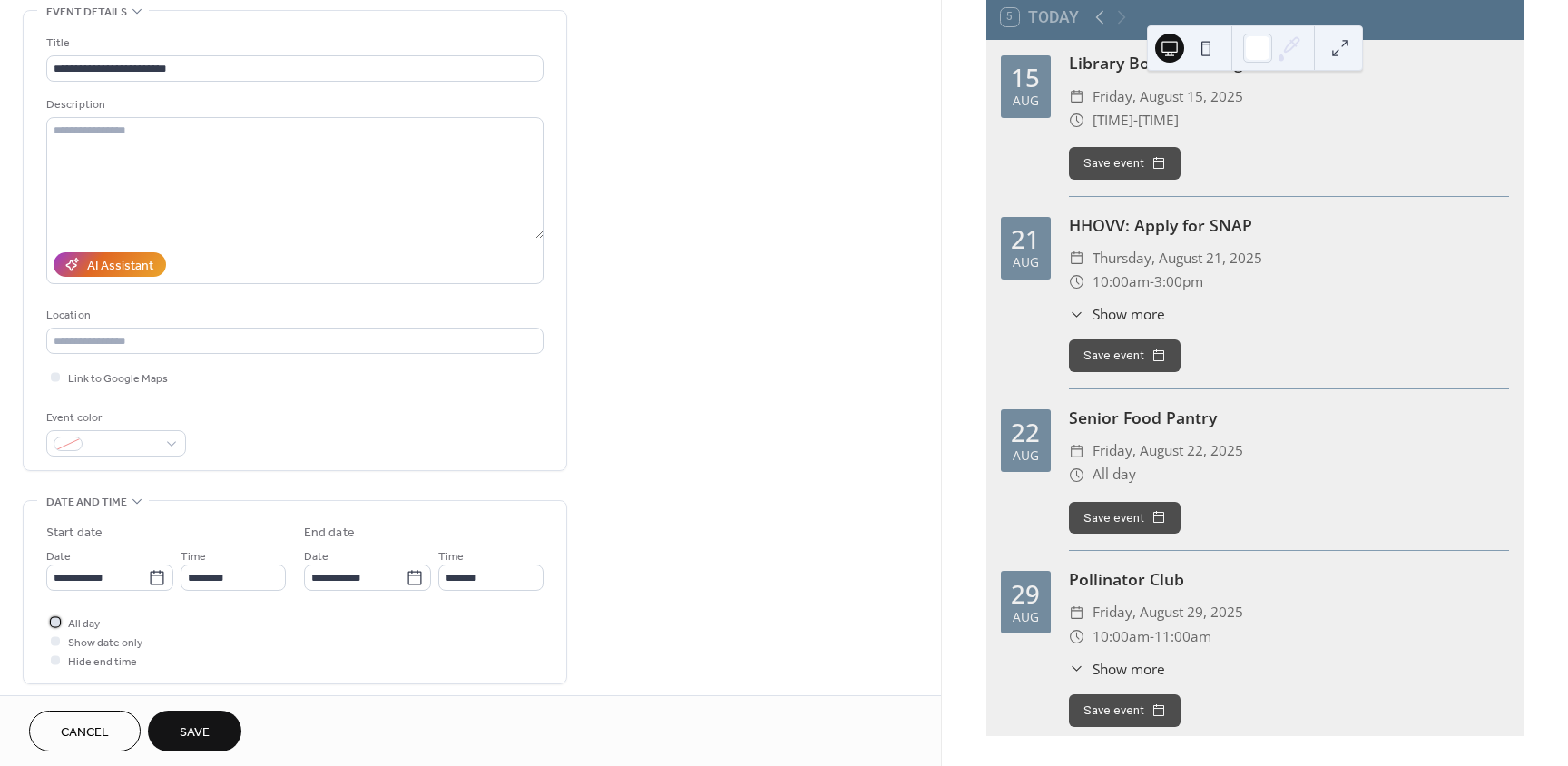 click at bounding box center (55, 622) 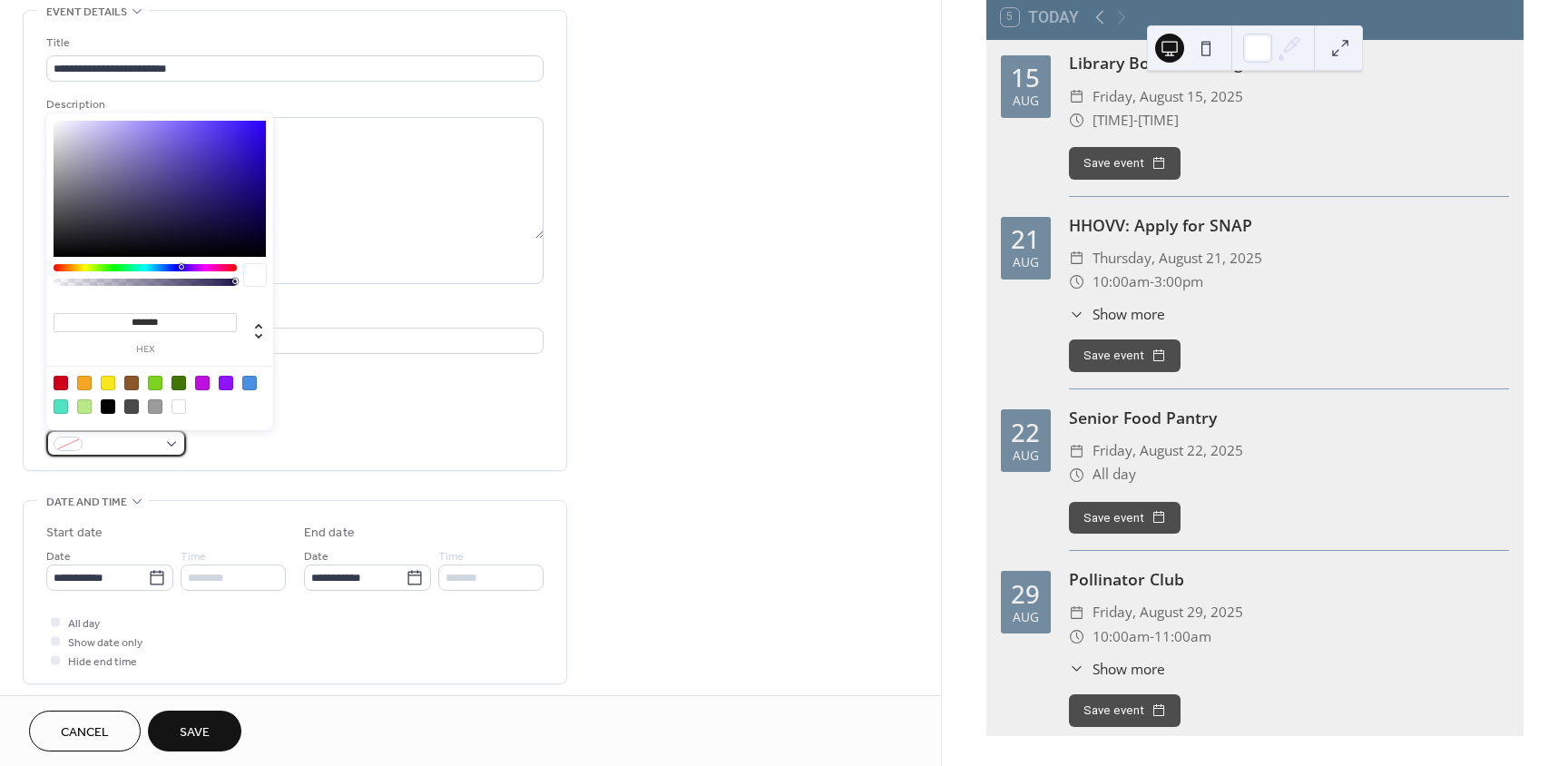 click at bounding box center (123, 445) 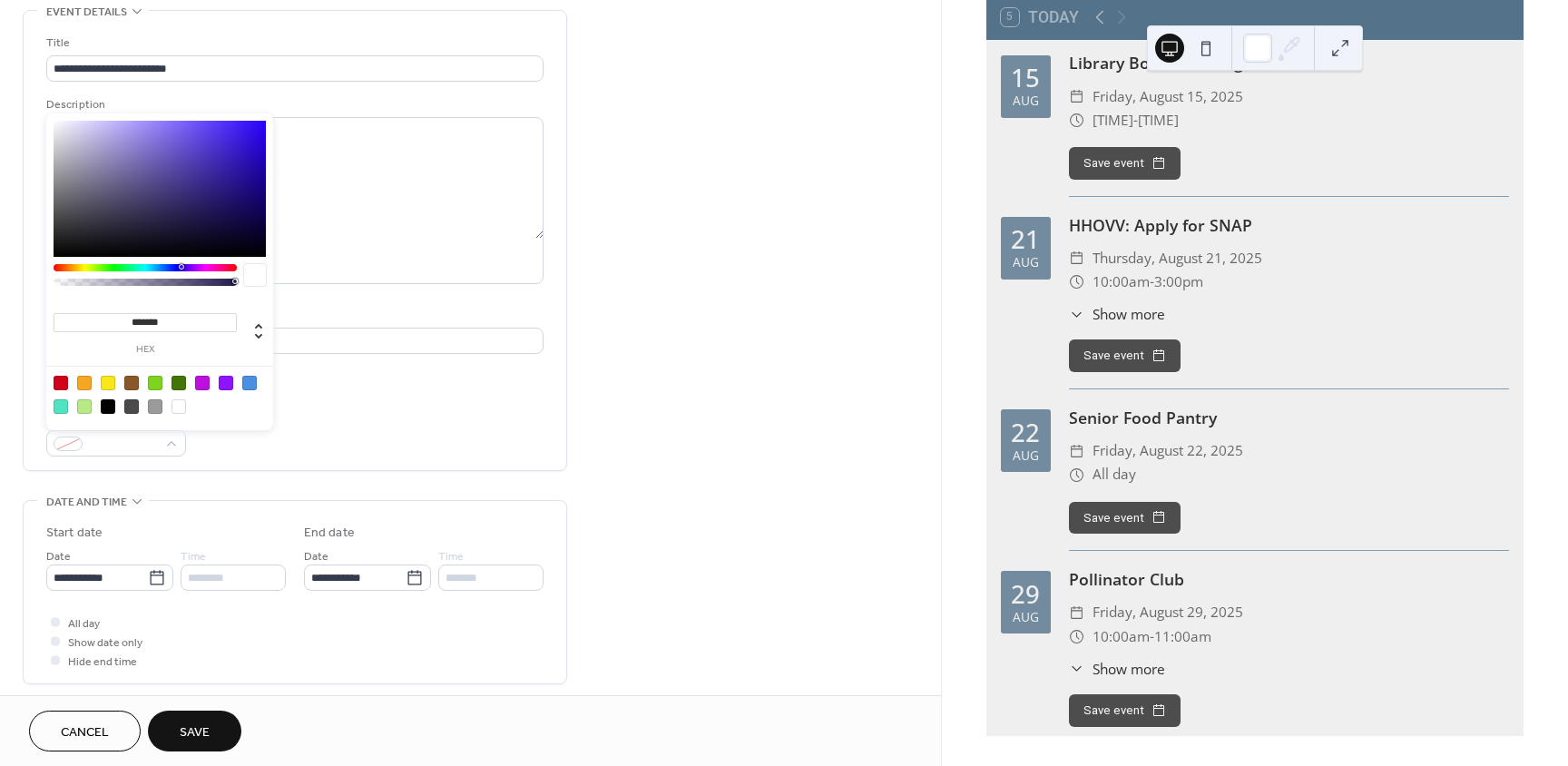 click at bounding box center [108, 407] 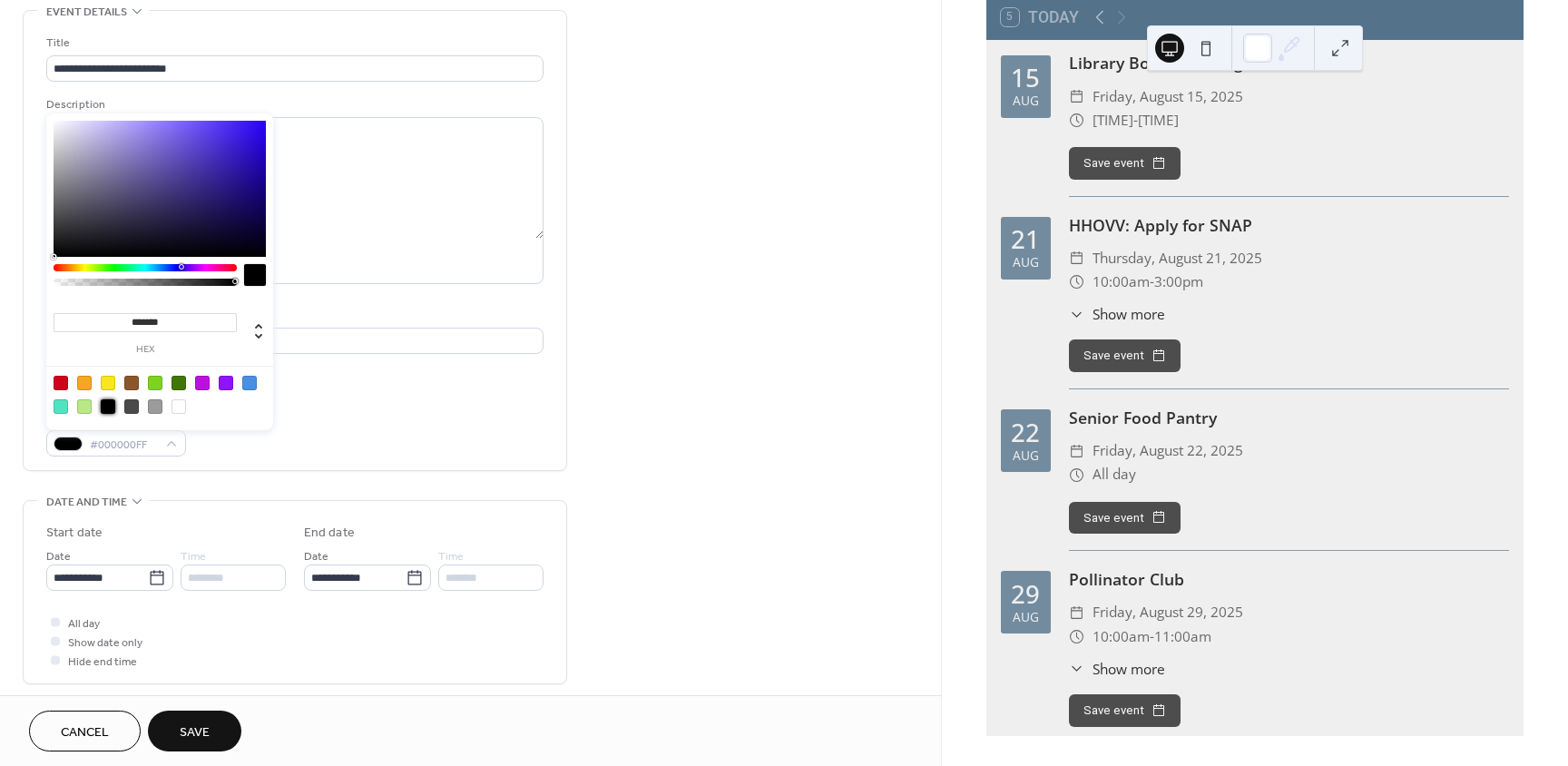 click on "Save" at bounding box center [194, 731] 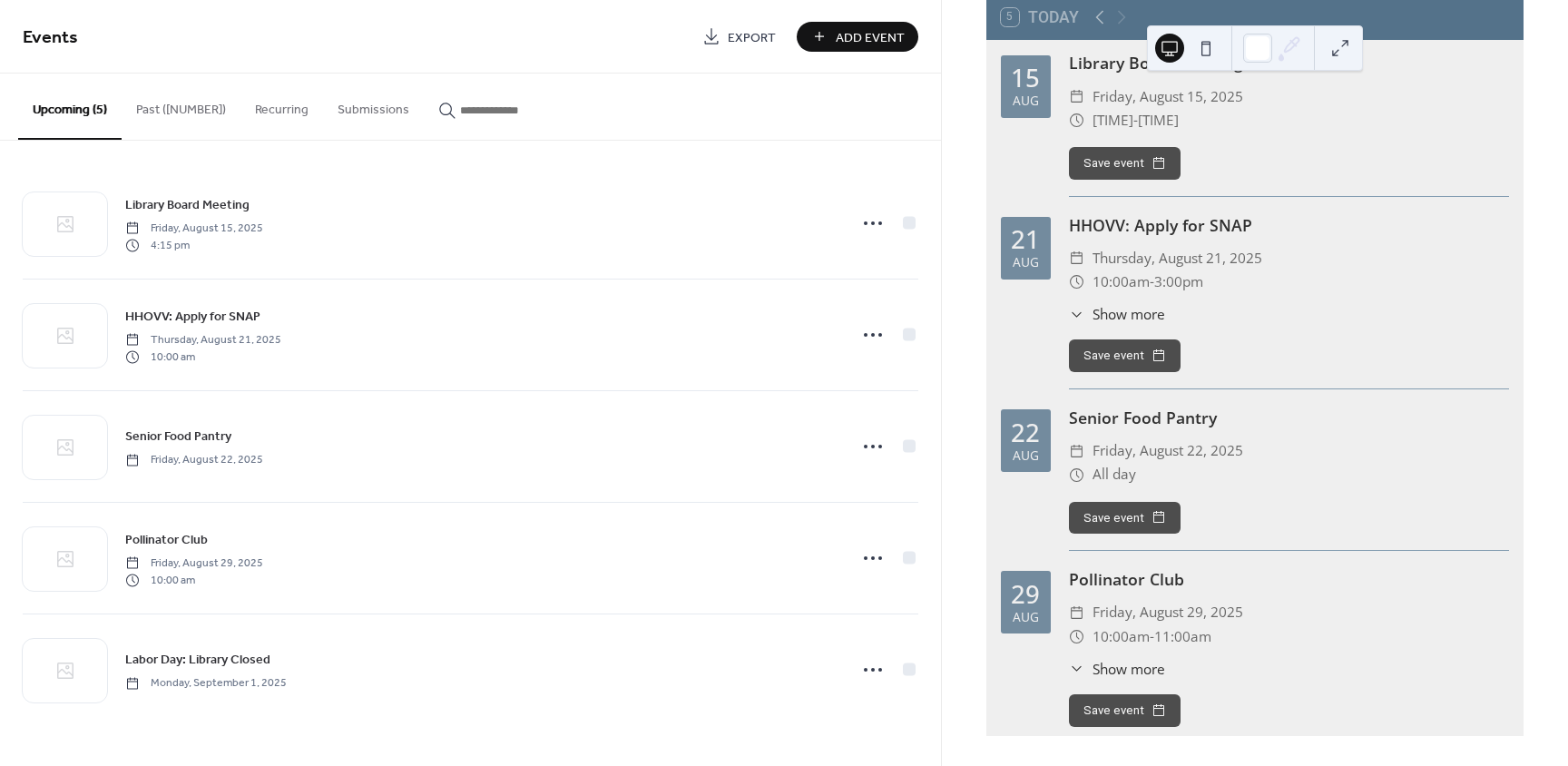 click on "Add Event" at bounding box center [870, 37] 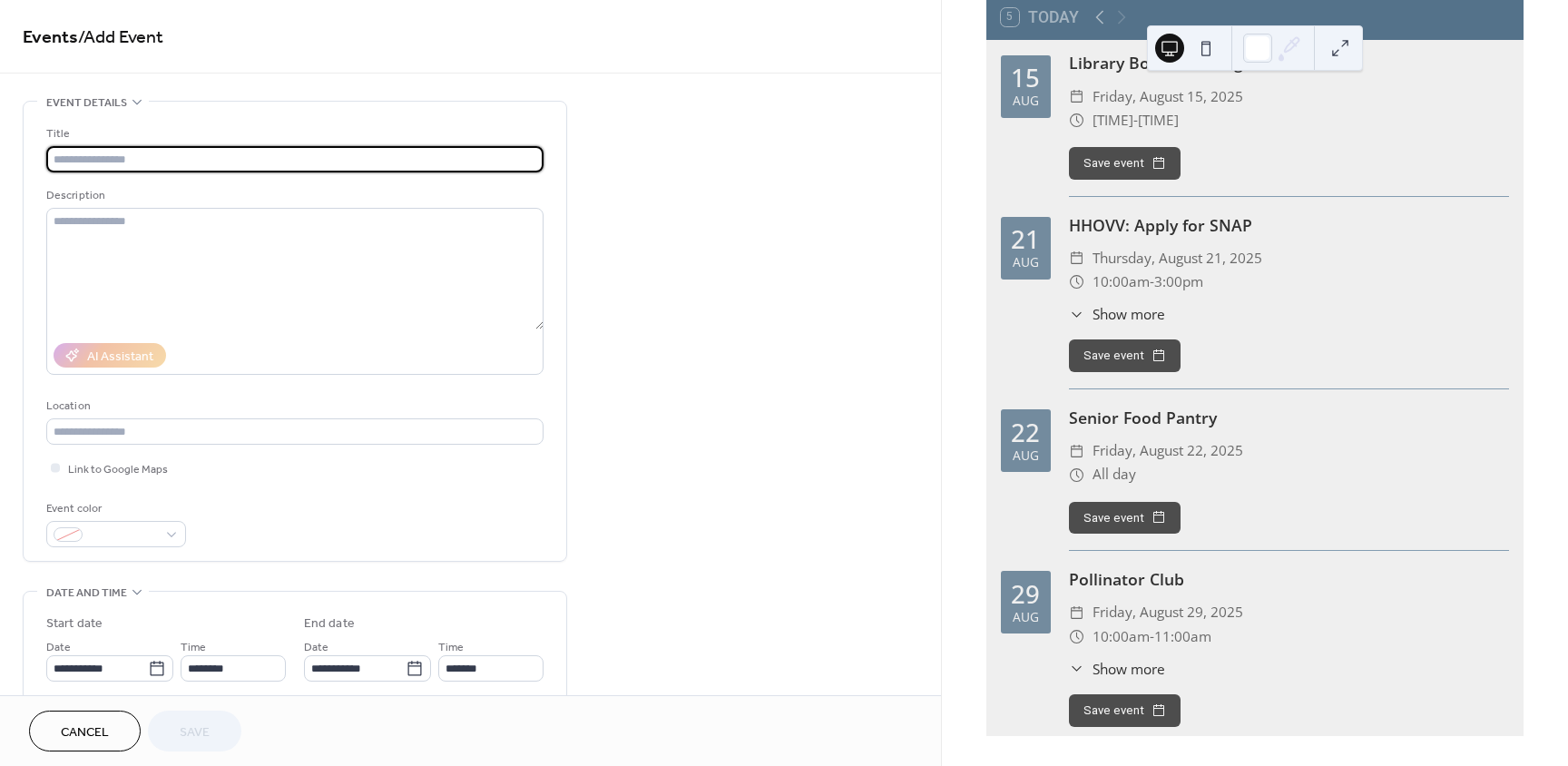 click at bounding box center [295, 159] 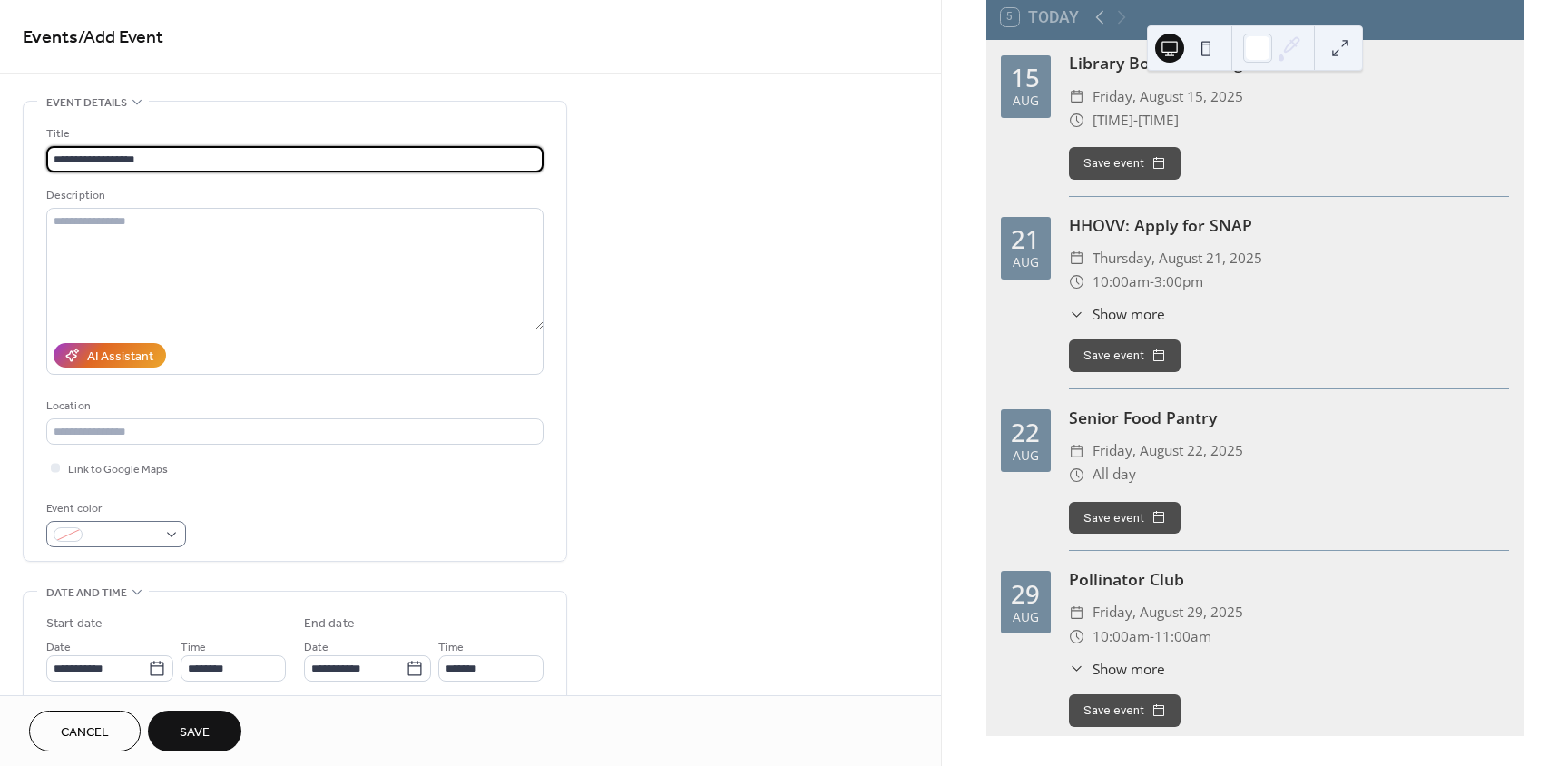 type on "**********" 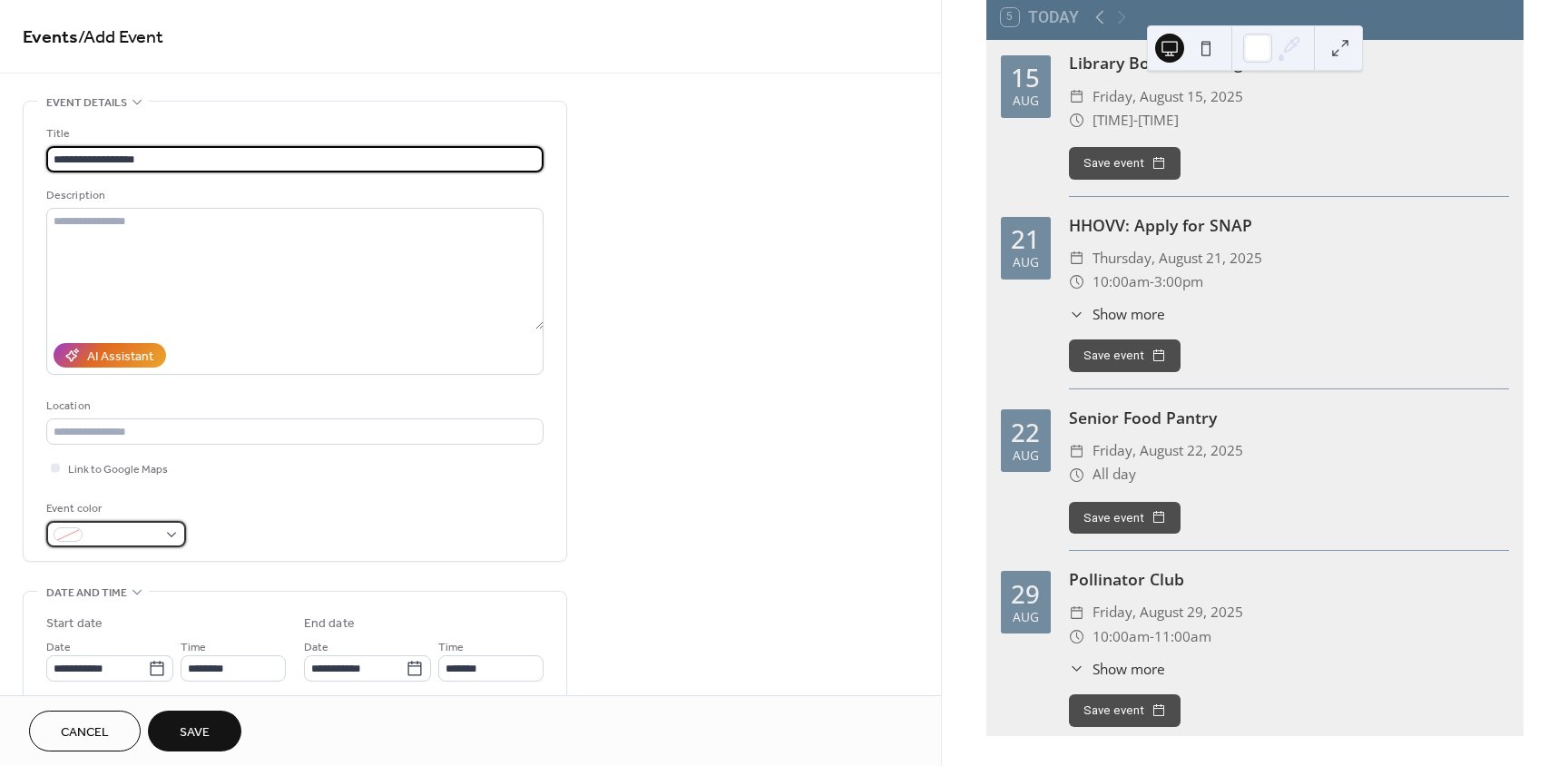 click at bounding box center (116, 534) 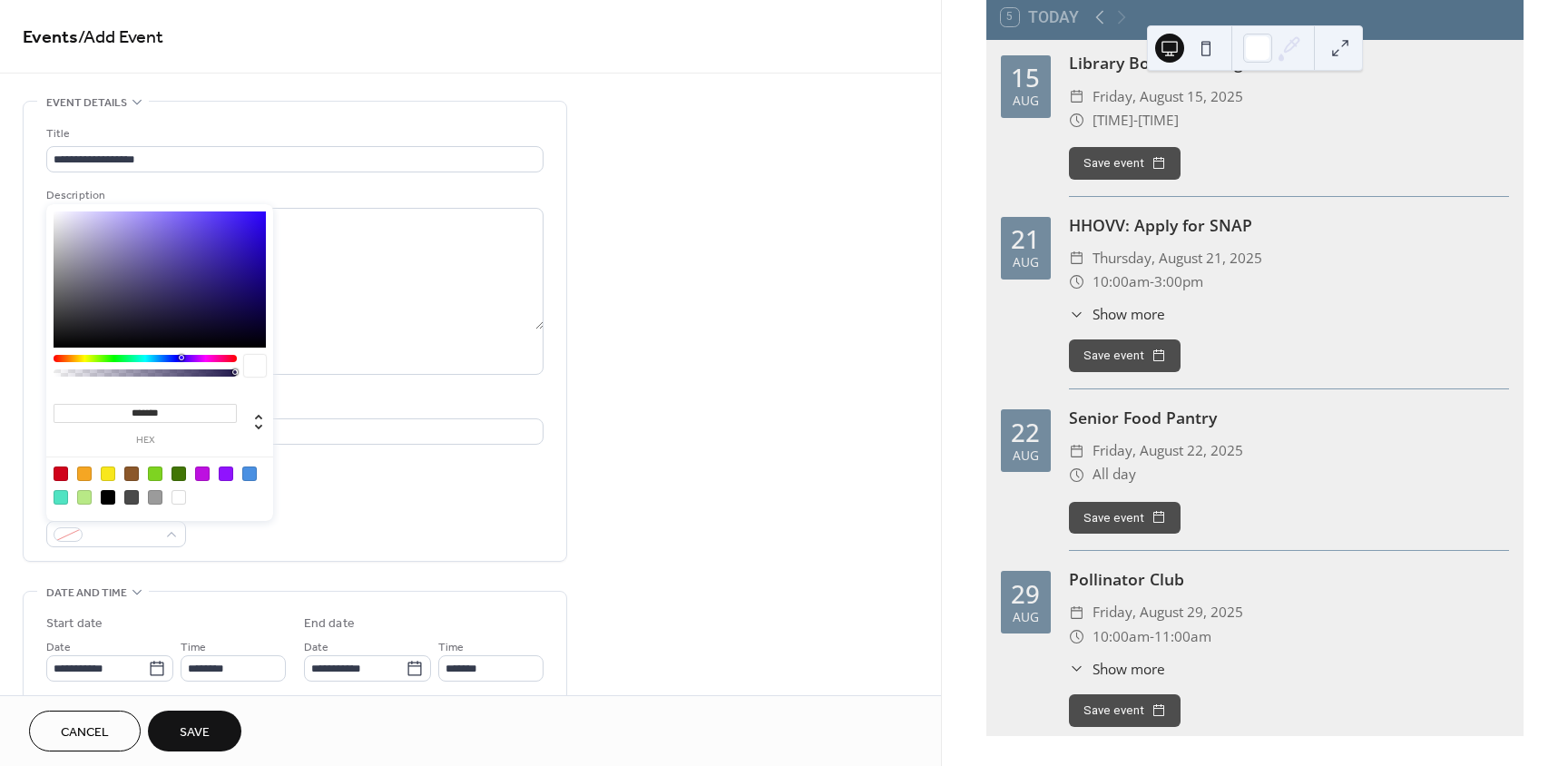 click at bounding box center (108, 497) 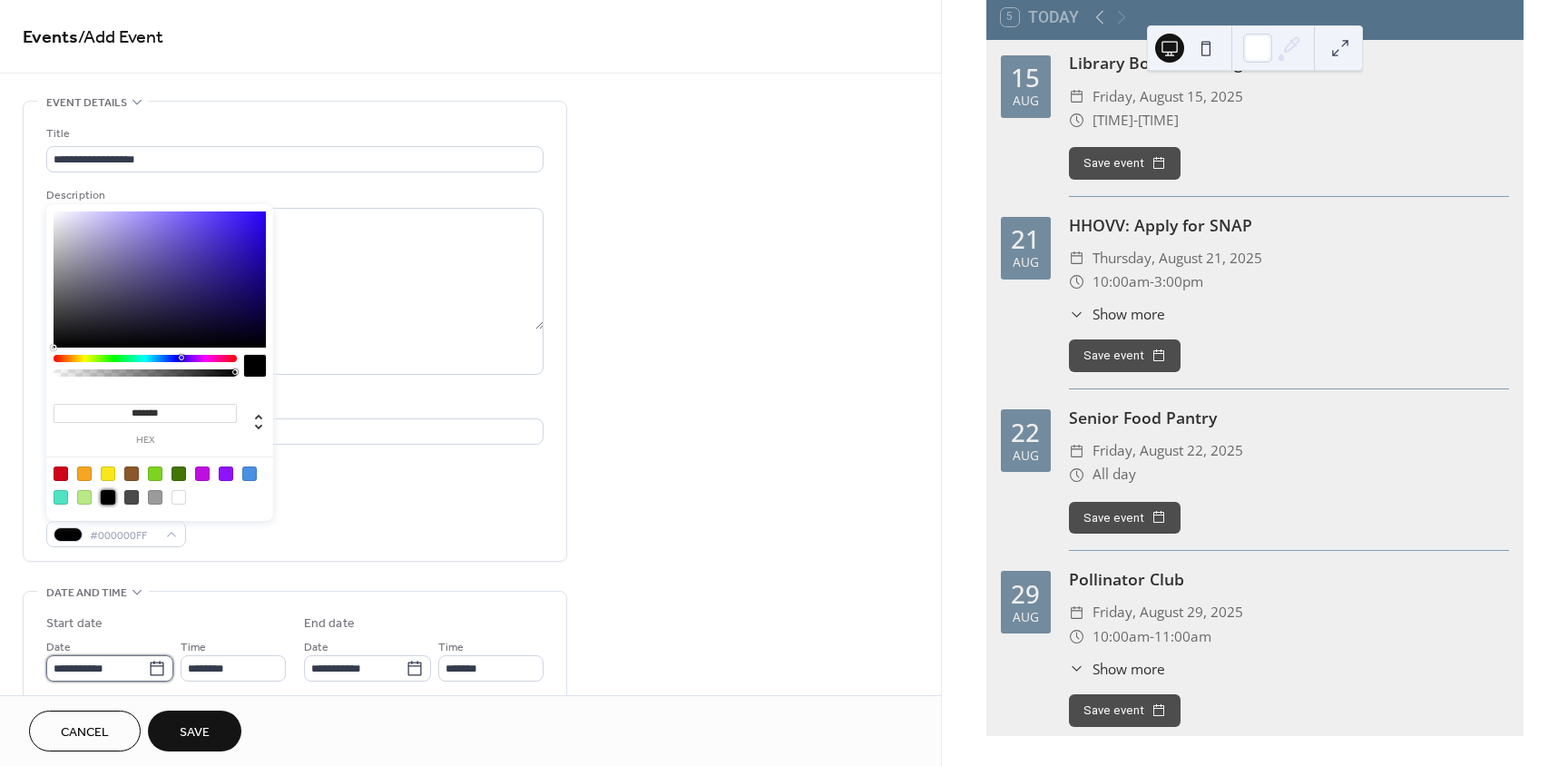 click on "**********" at bounding box center (97, 668) 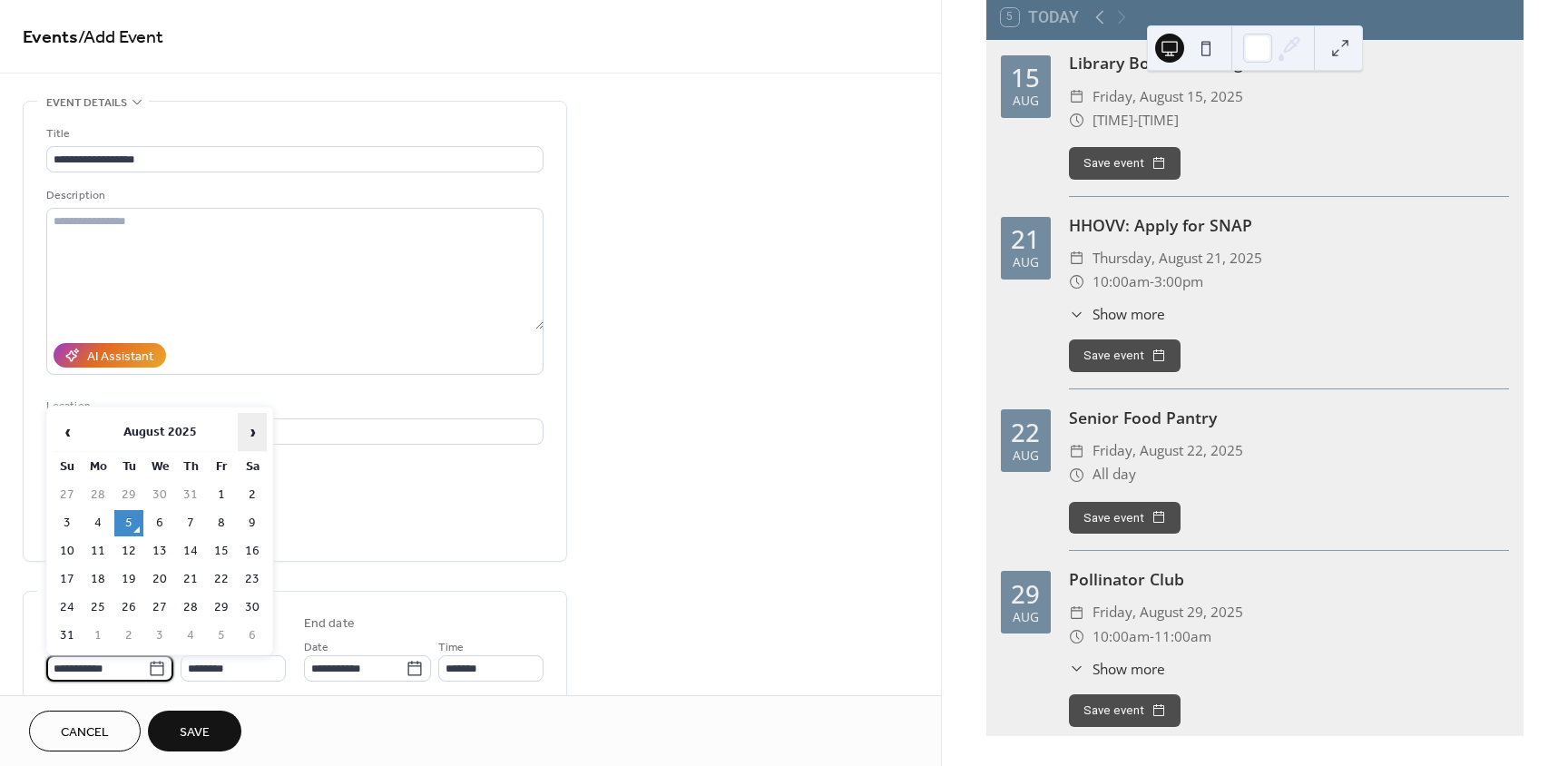 click on "›" at bounding box center (252, 432) 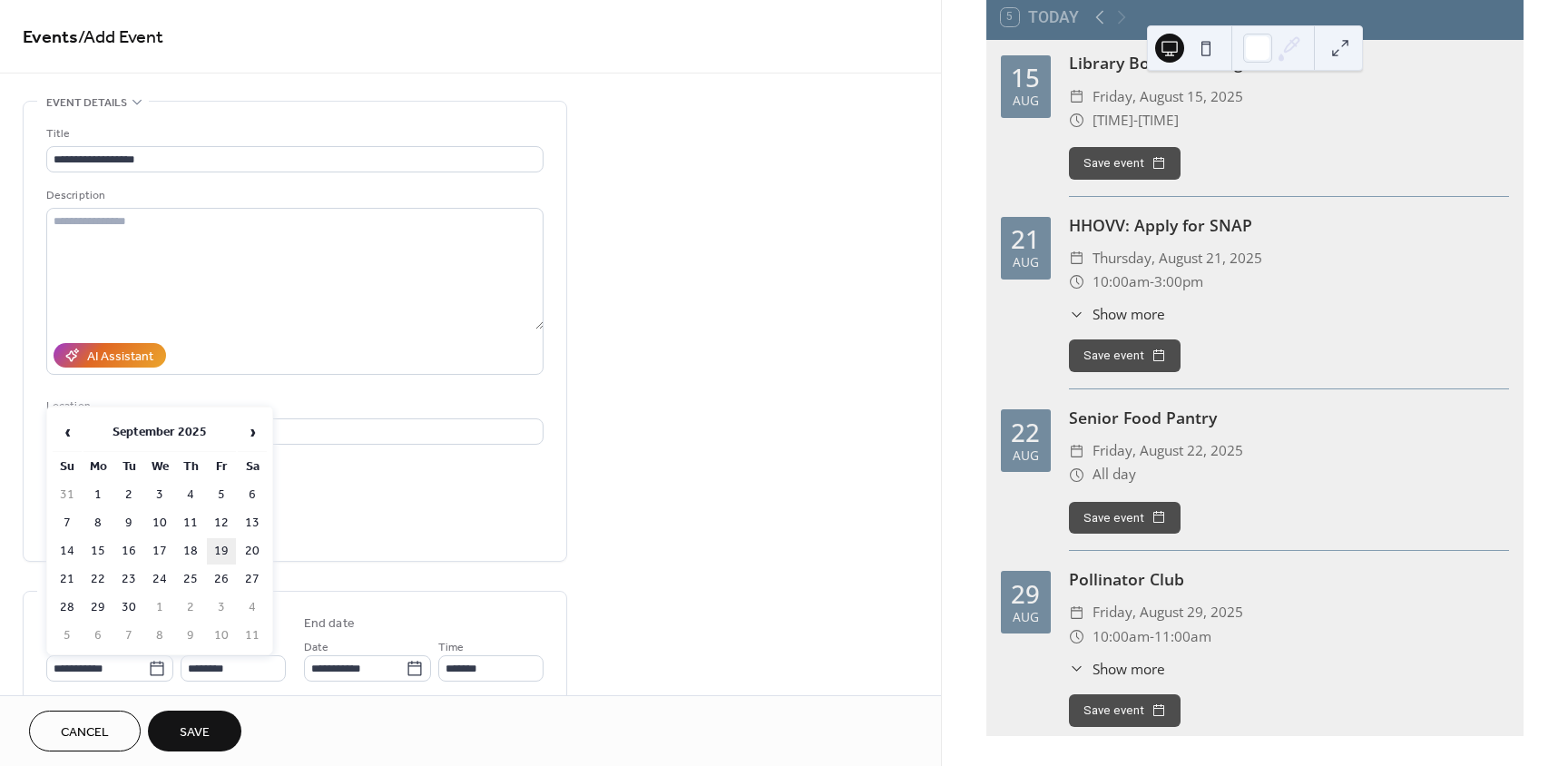 click on "19" at bounding box center [221, 551] 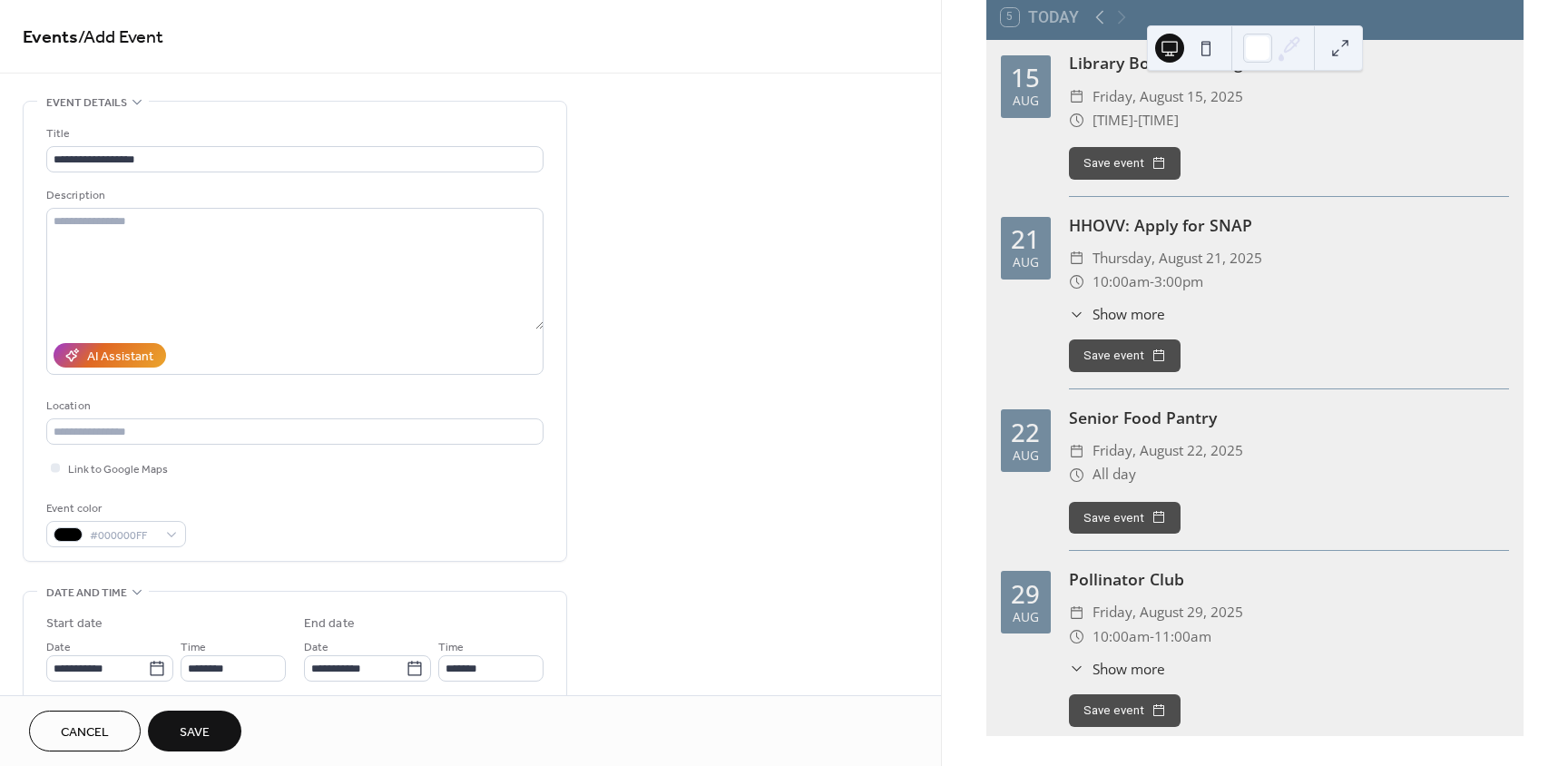 scroll, scrollTop: 1, scrollLeft: 0, axis: vertical 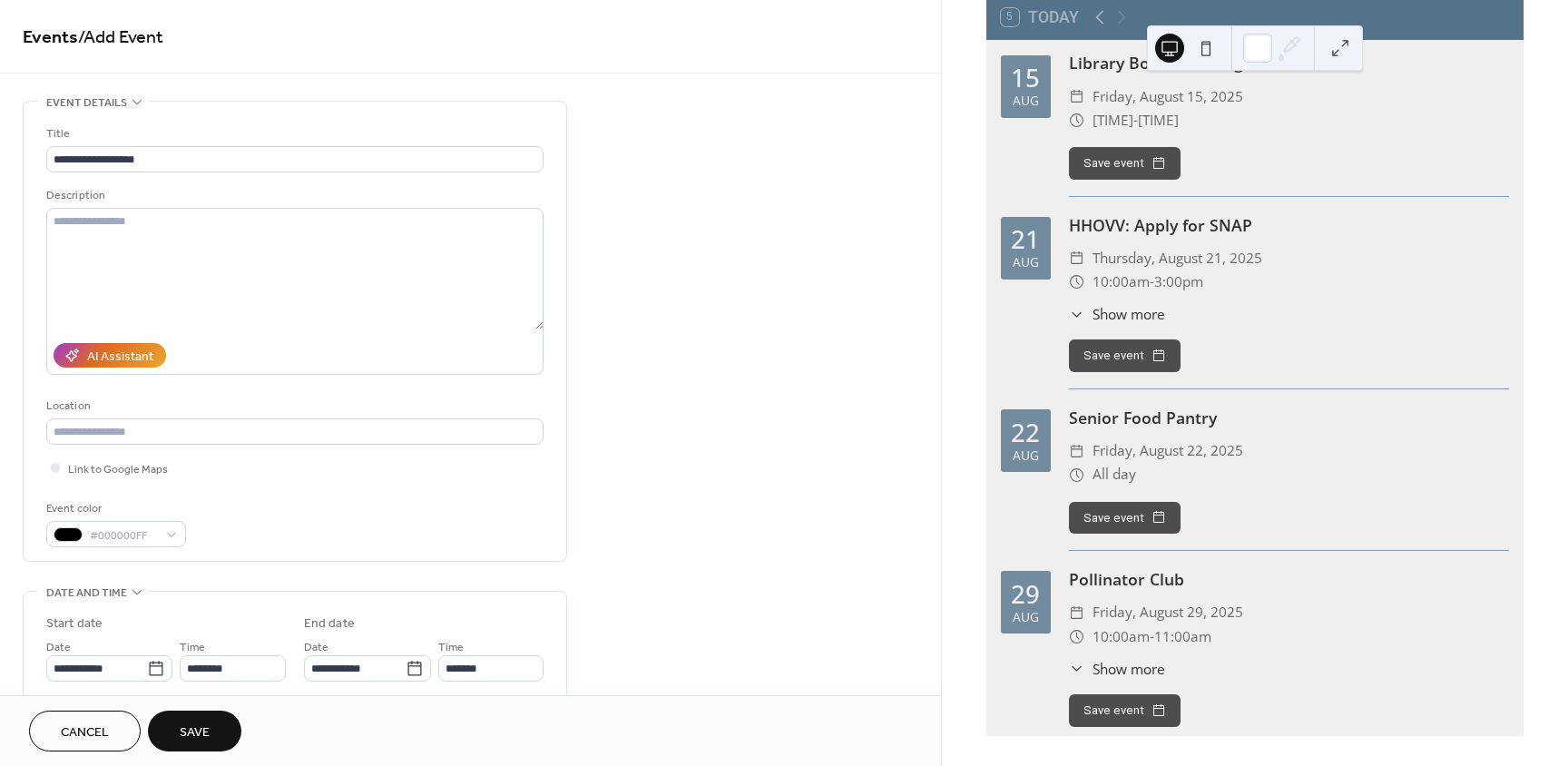 click on "**********" at bounding box center [295, 753] 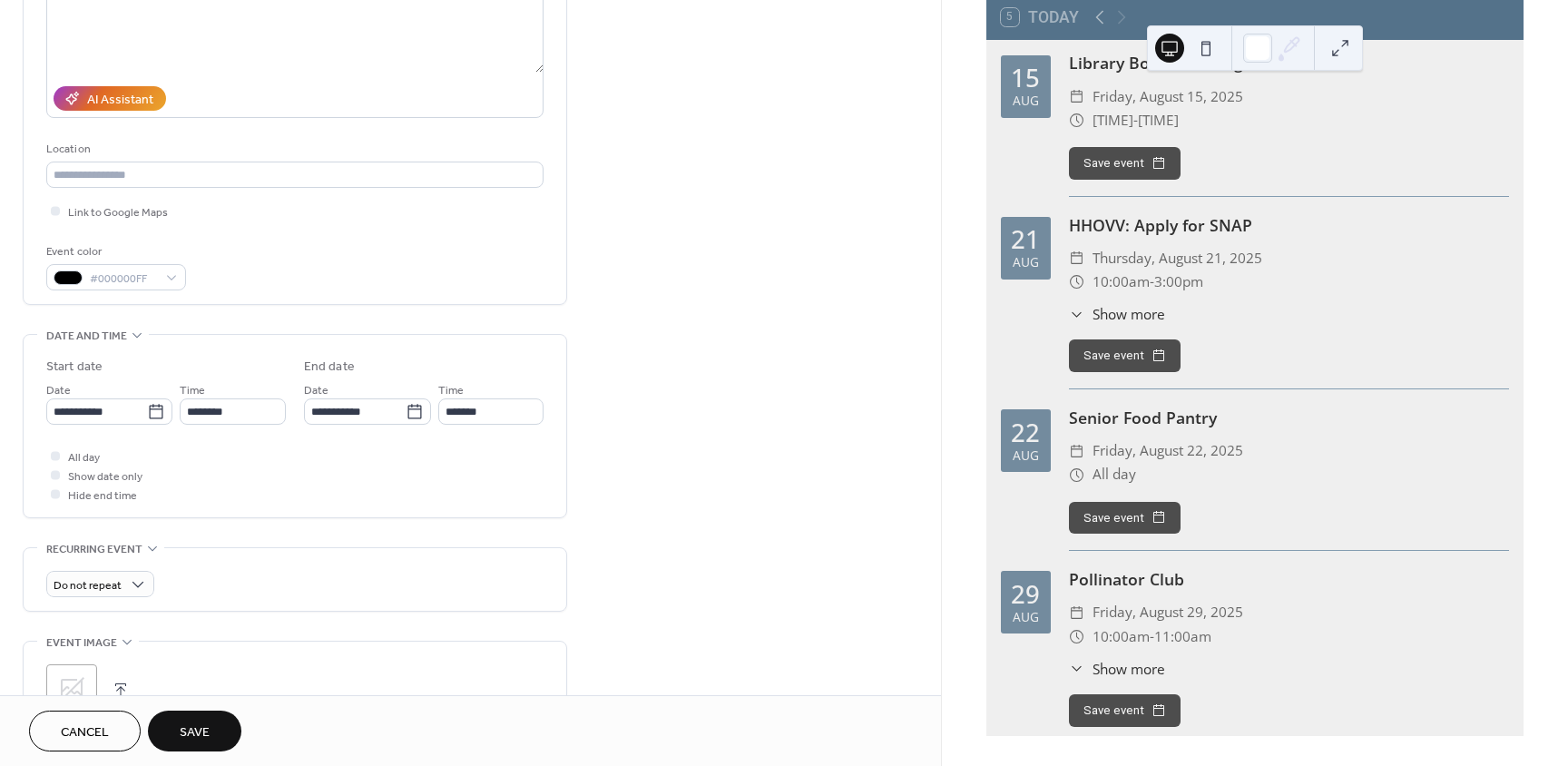 scroll, scrollTop: 272, scrollLeft: 0, axis: vertical 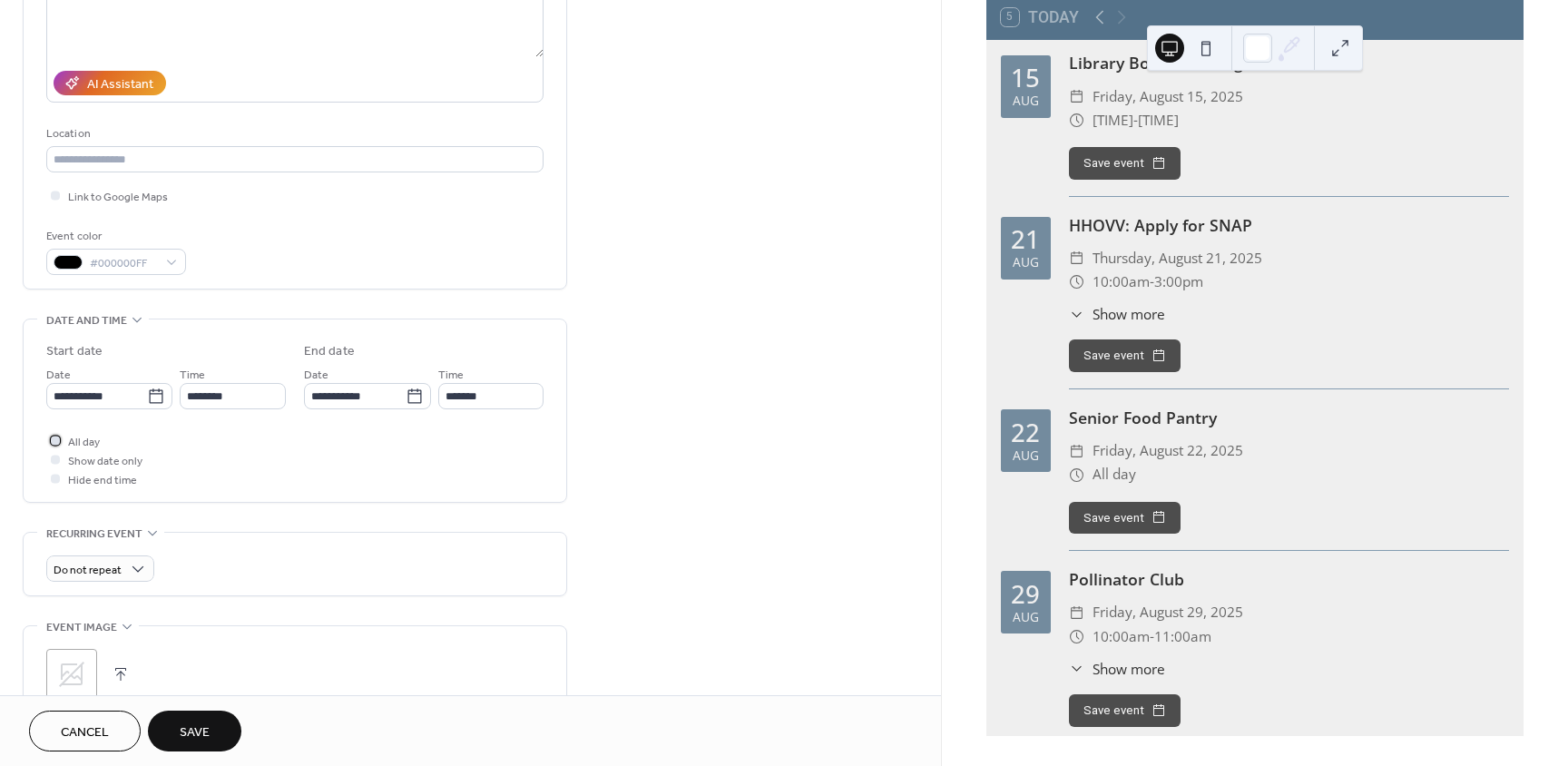 click at bounding box center (55, 440) 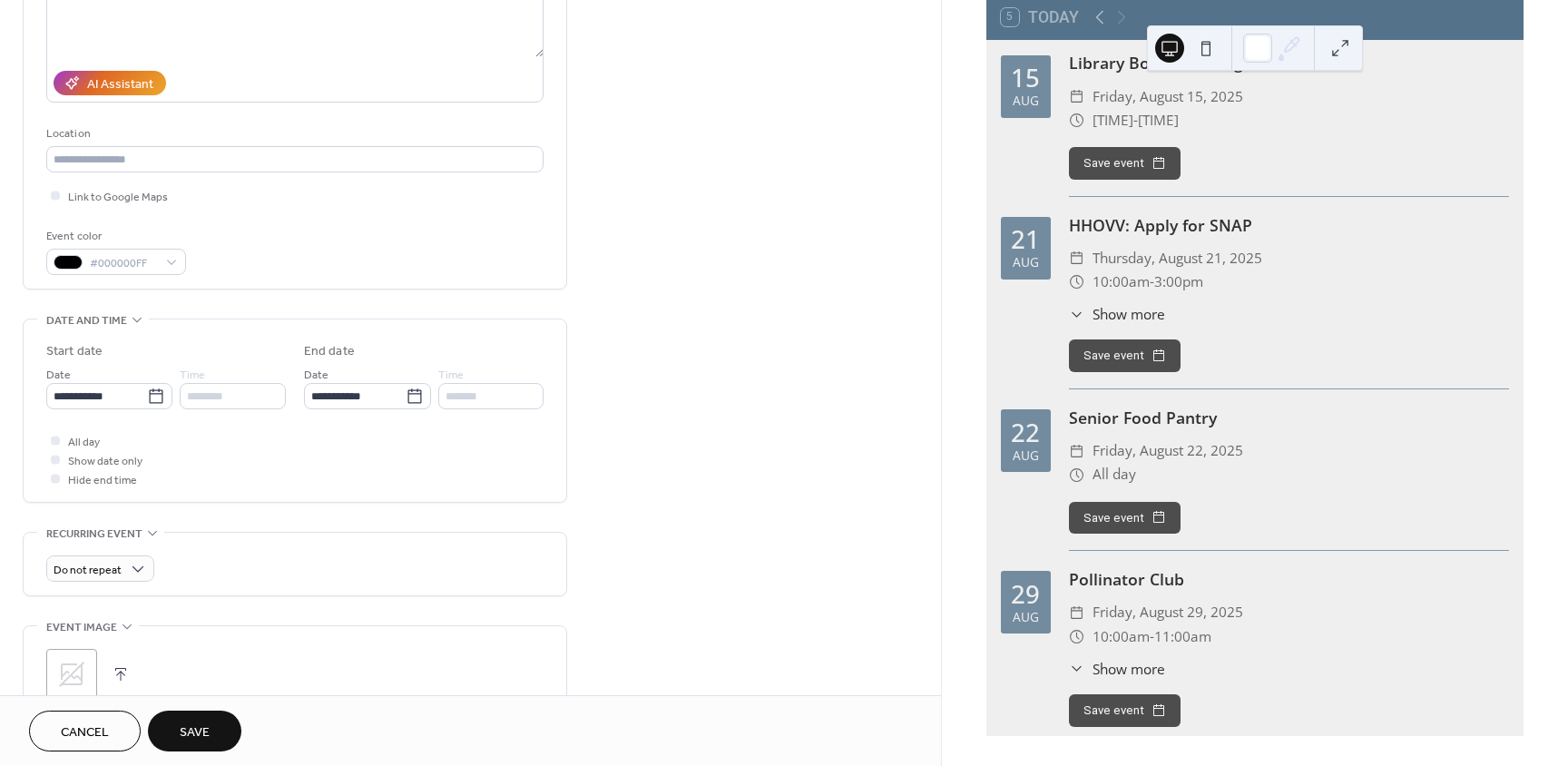 click on "Save" at bounding box center (194, 731) 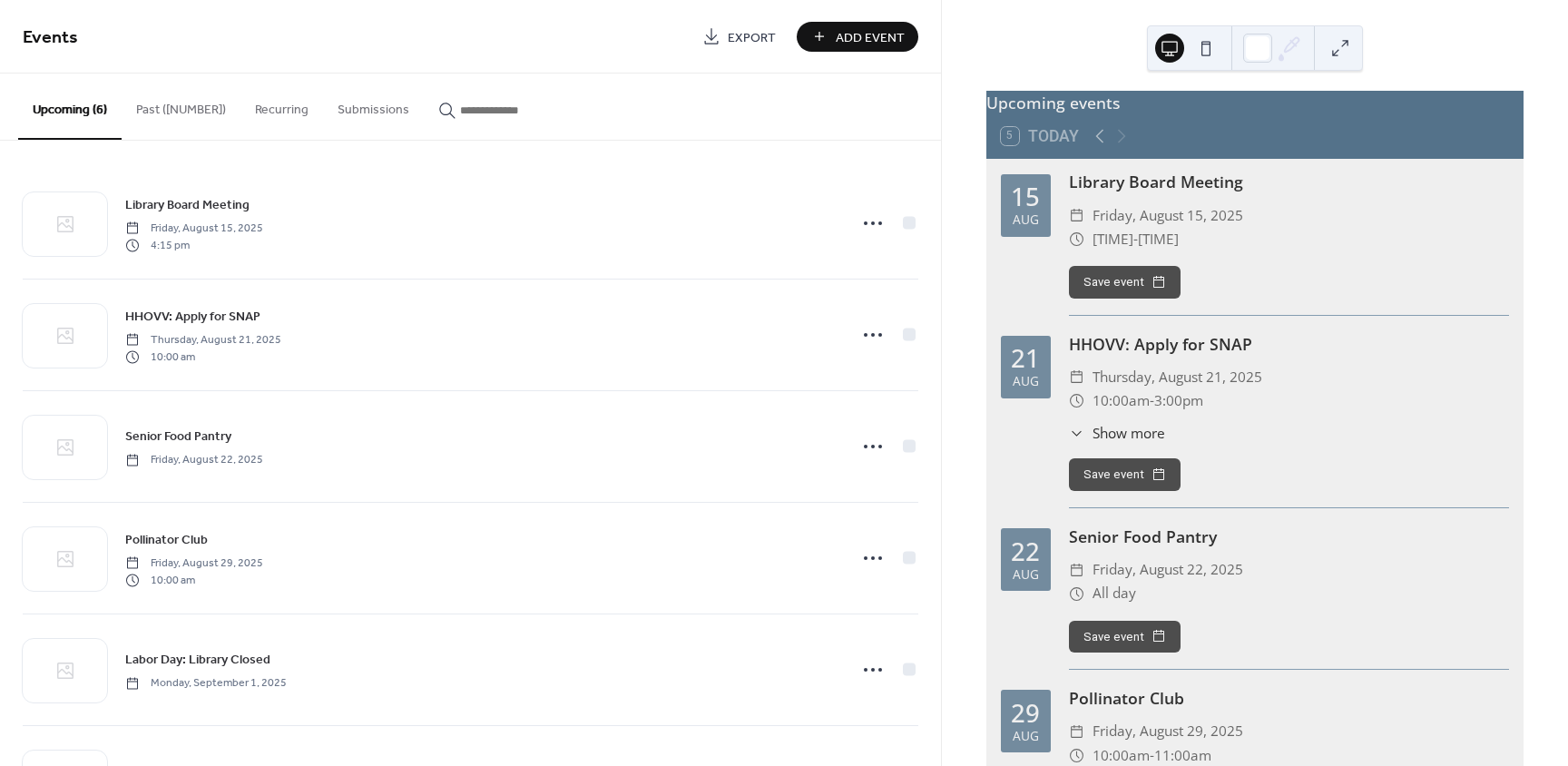 scroll, scrollTop: 0, scrollLeft: 0, axis: both 